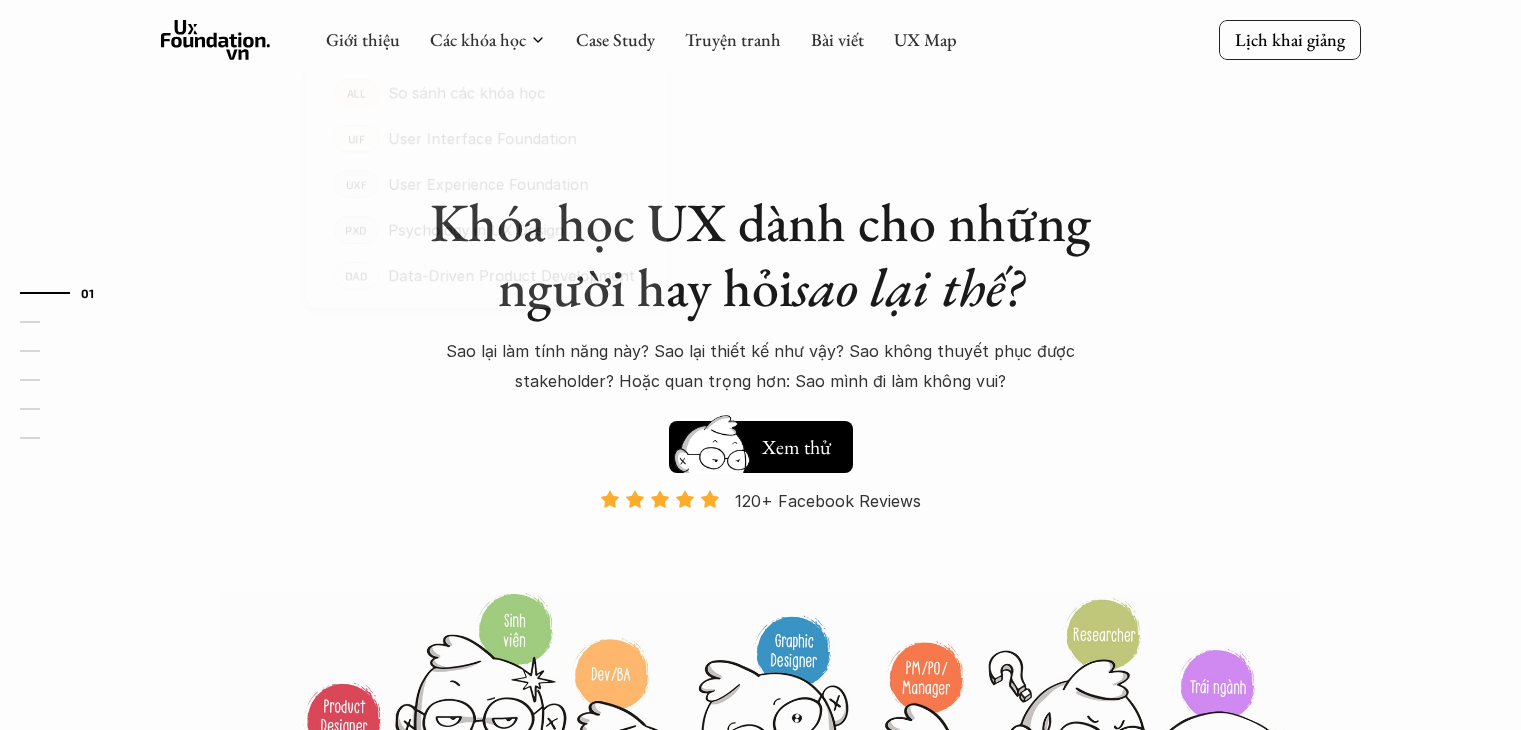 scroll, scrollTop: 0, scrollLeft: 0, axis: both 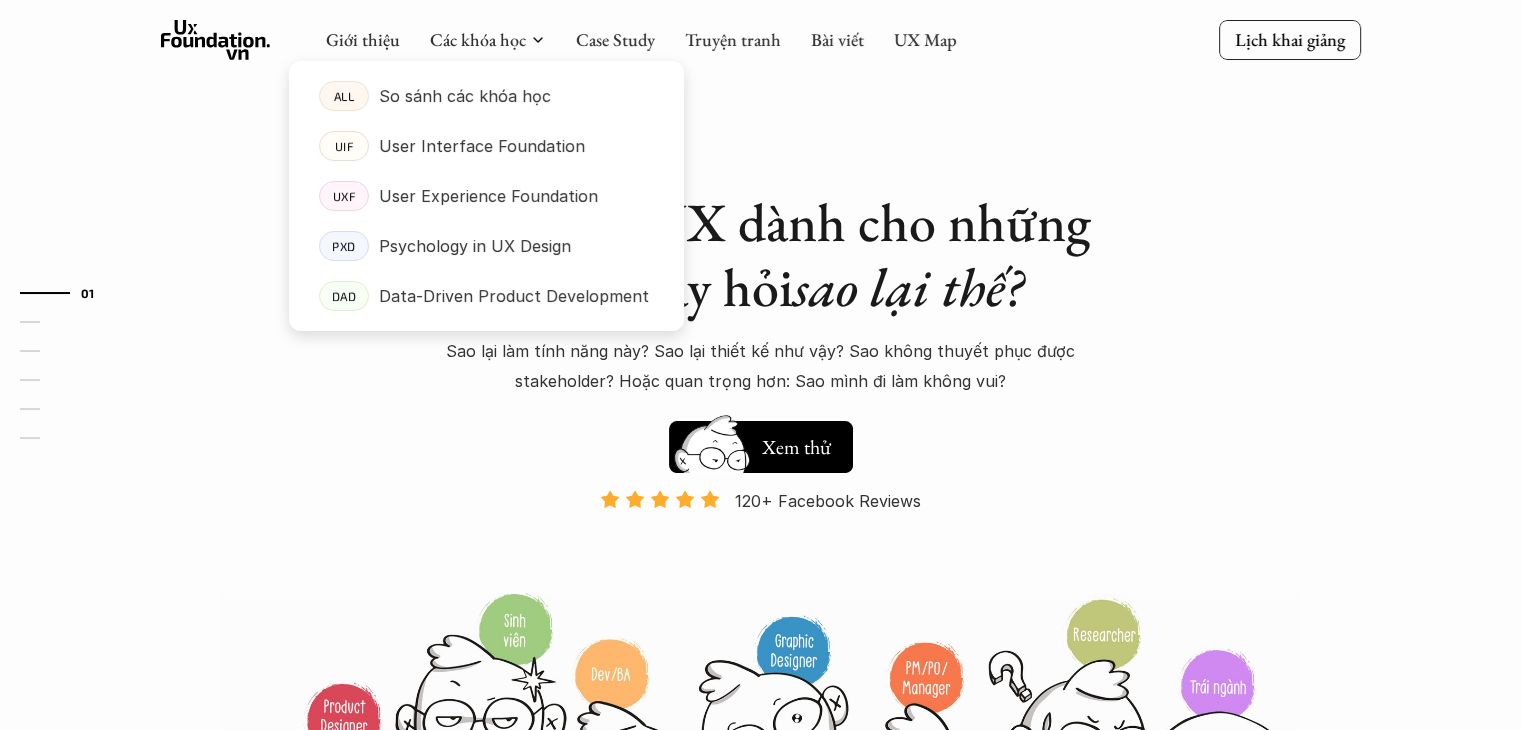 click on "Giới thiệu" at bounding box center (363, 39) 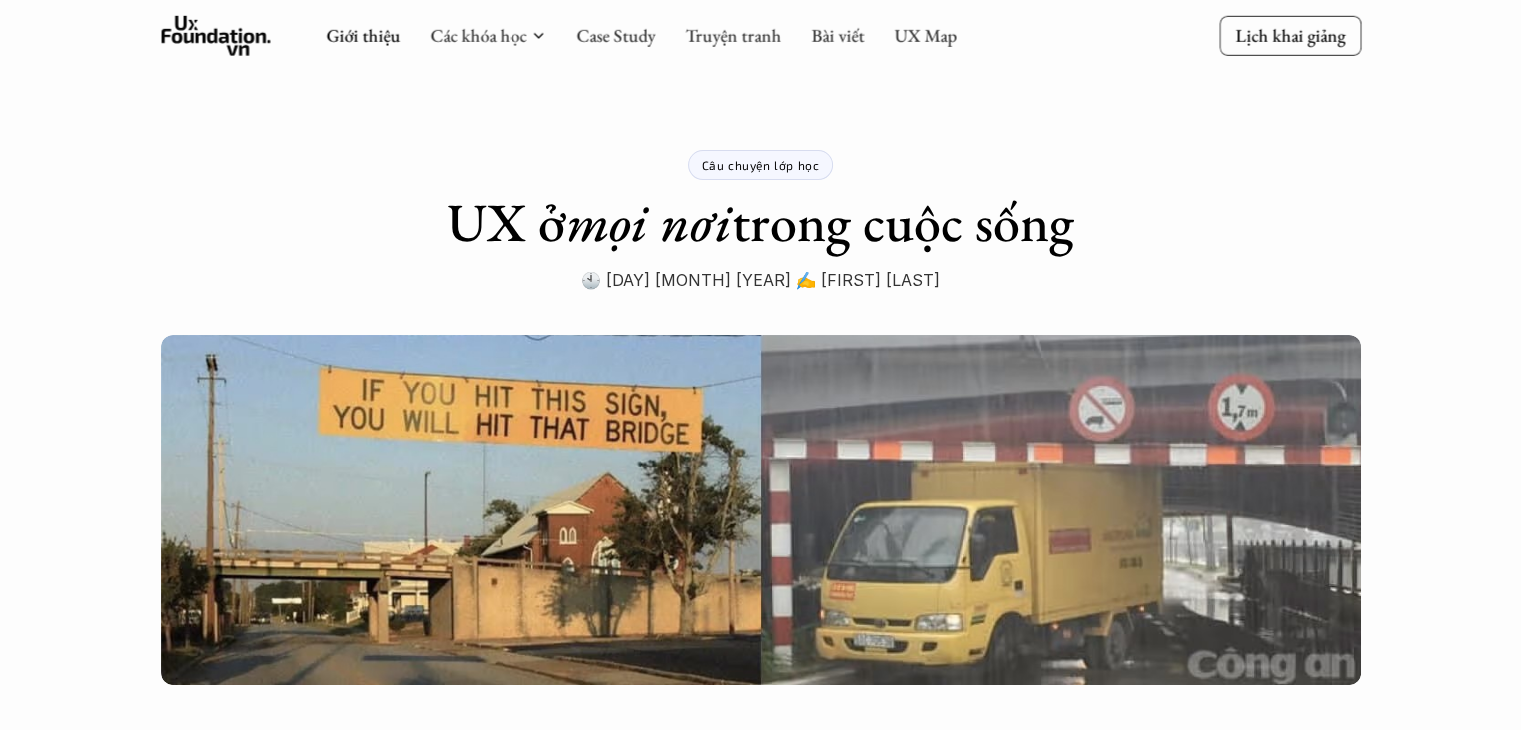 scroll, scrollTop: 300, scrollLeft: 0, axis: vertical 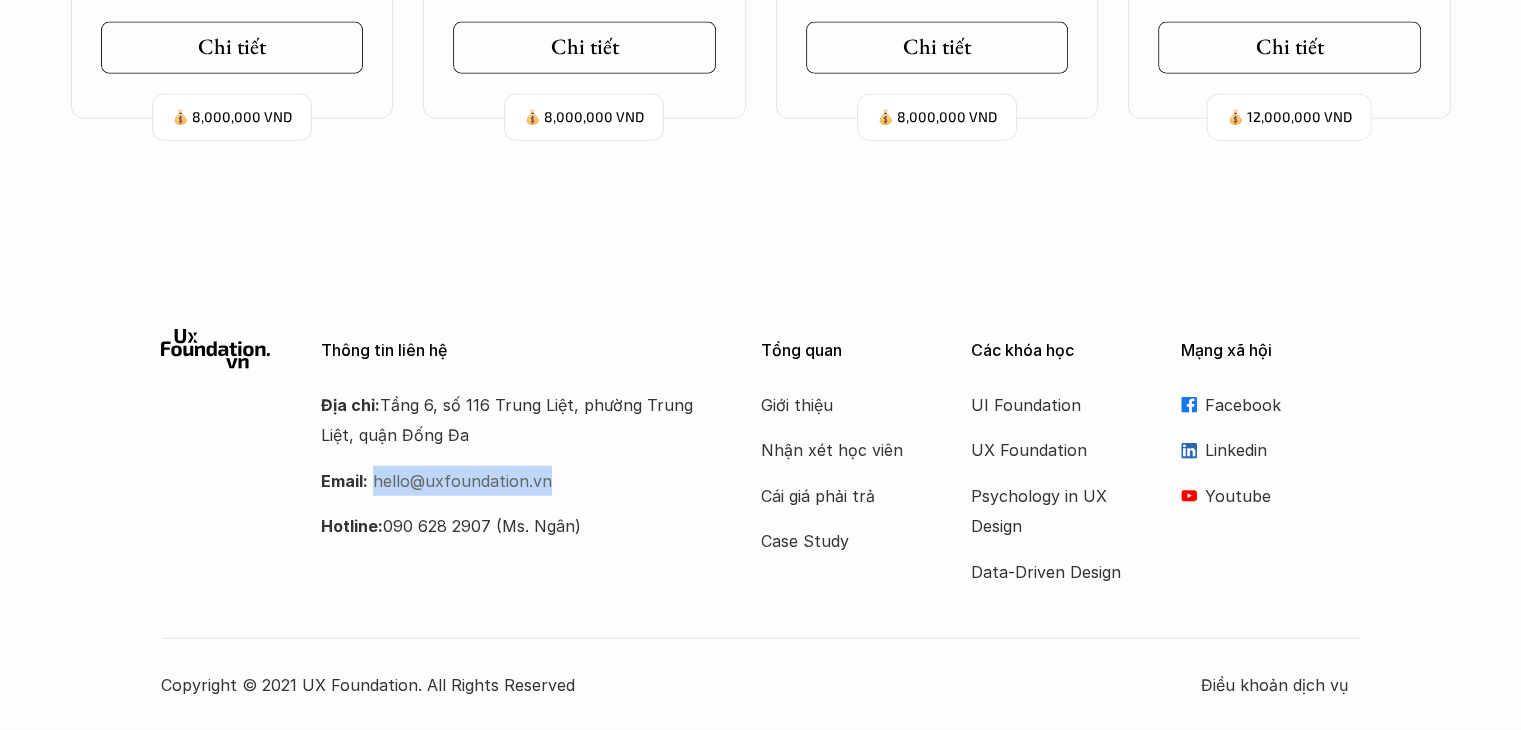 drag, startPoint x: 566, startPoint y: 488, endPoint x: 372, endPoint y: 478, distance: 194.25757 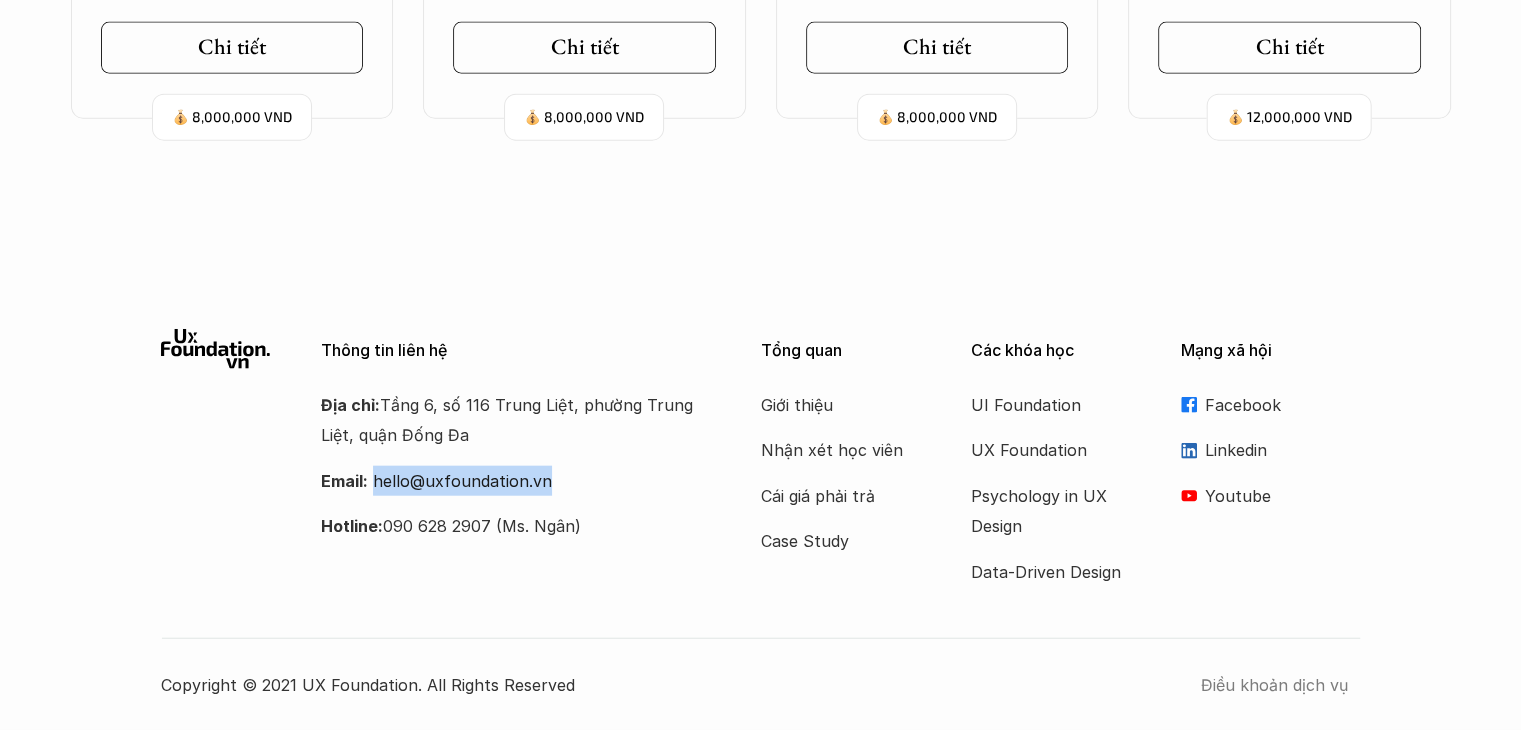 click on "Điều khoản dịch vụ" at bounding box center (1281, 685) 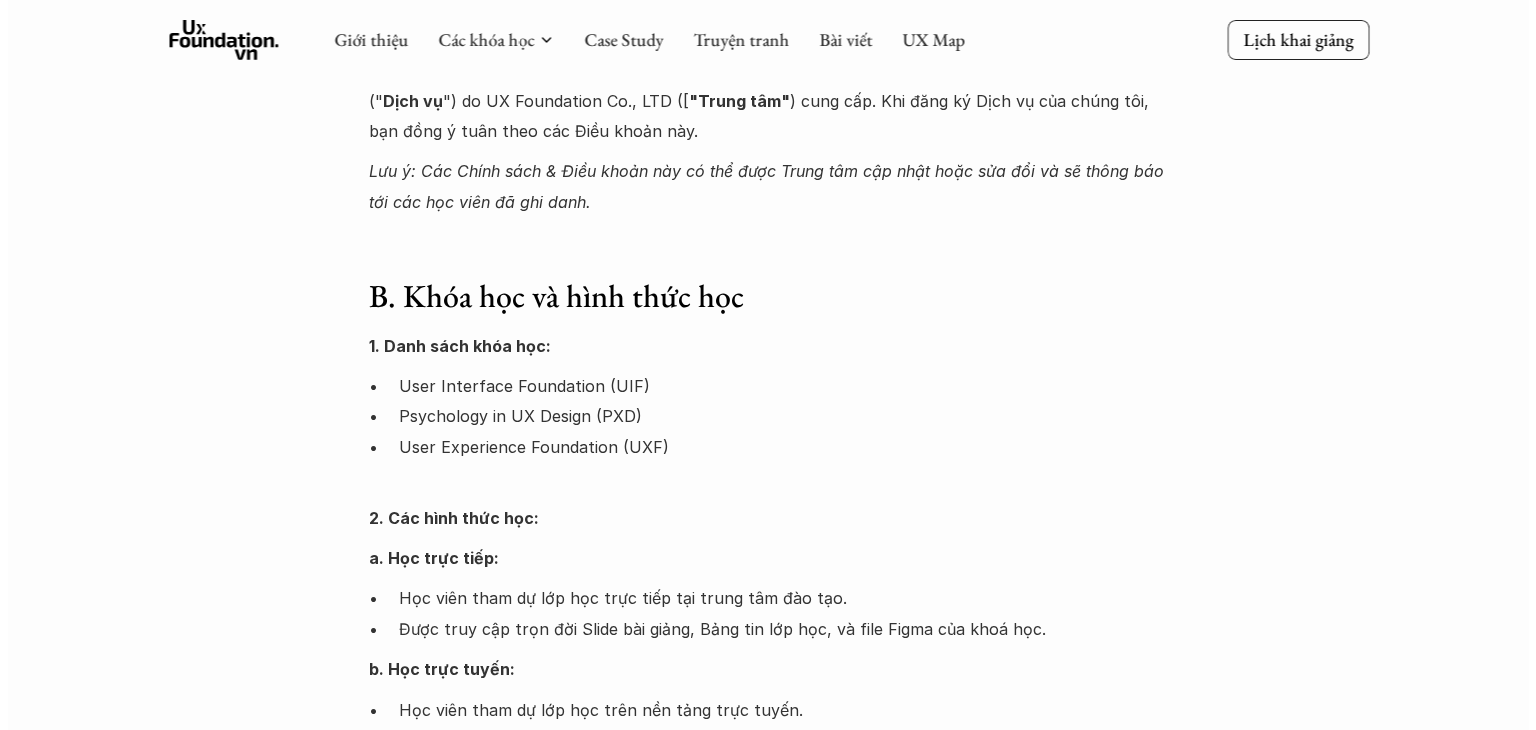 scroll, scrollTop: 0, scrollLeft: 0, axis: both 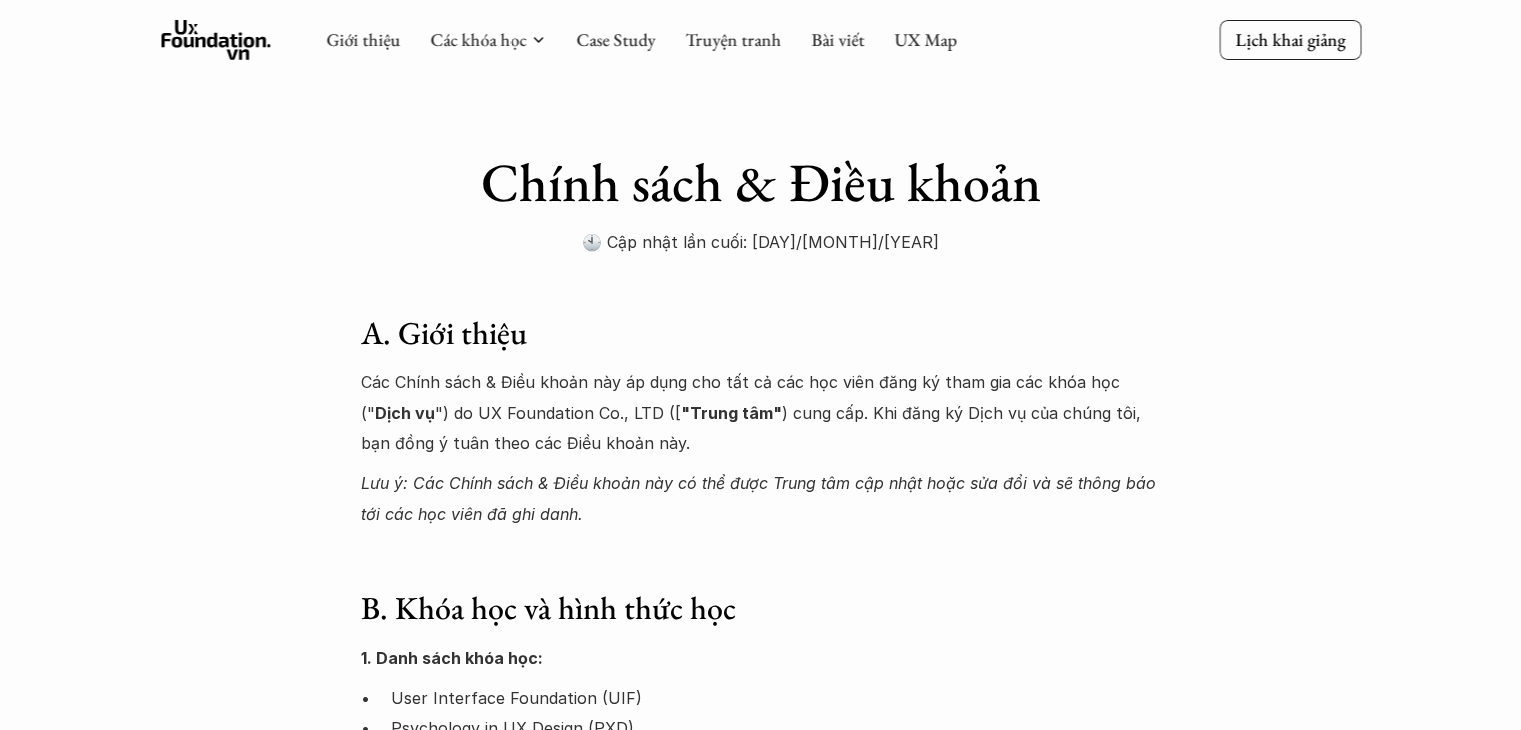 click on "Giới thiệu Các khóa học Case Study Truyện tranh Bài viết UX Map" at bounding box center [641, 40] 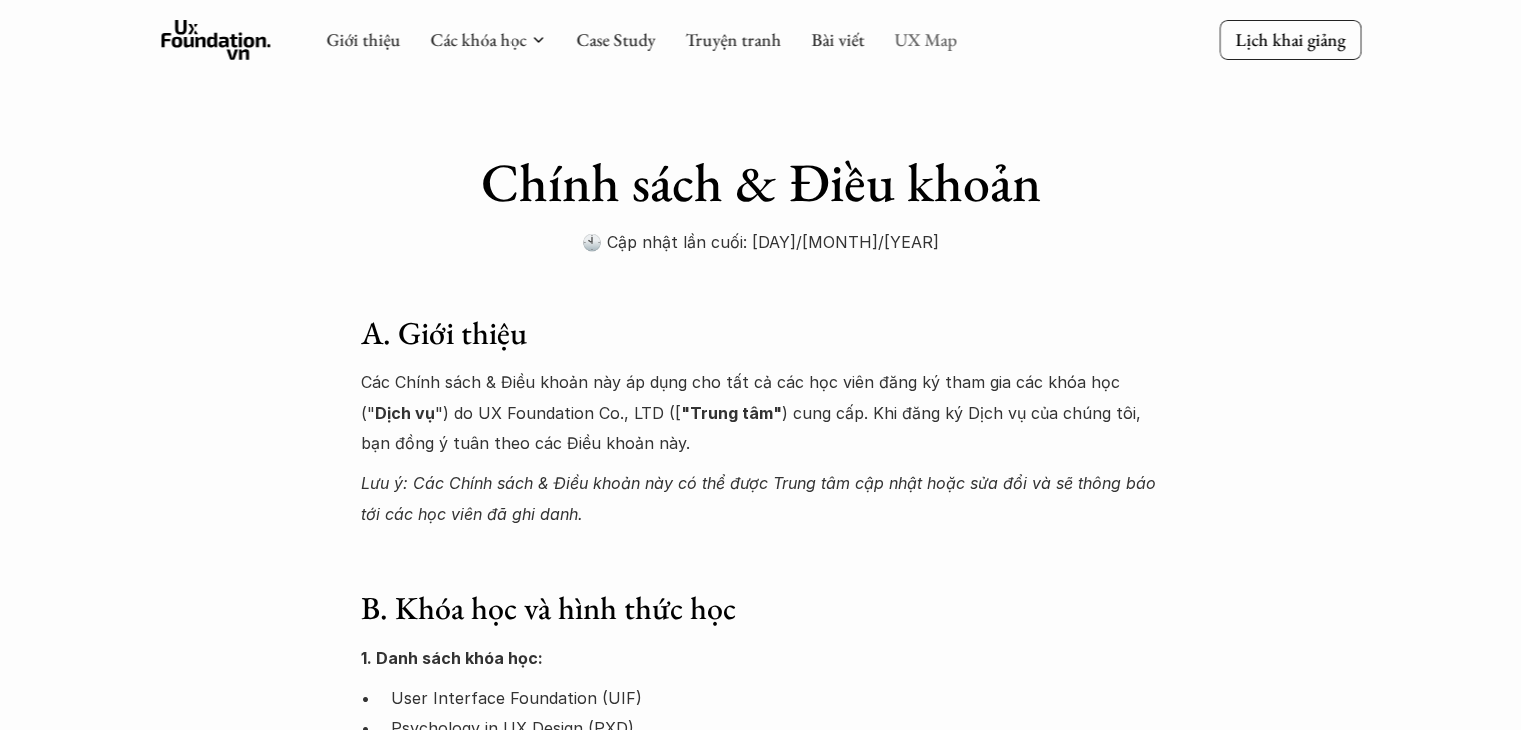 click on "UX Map" at bounding box center (925, 39) 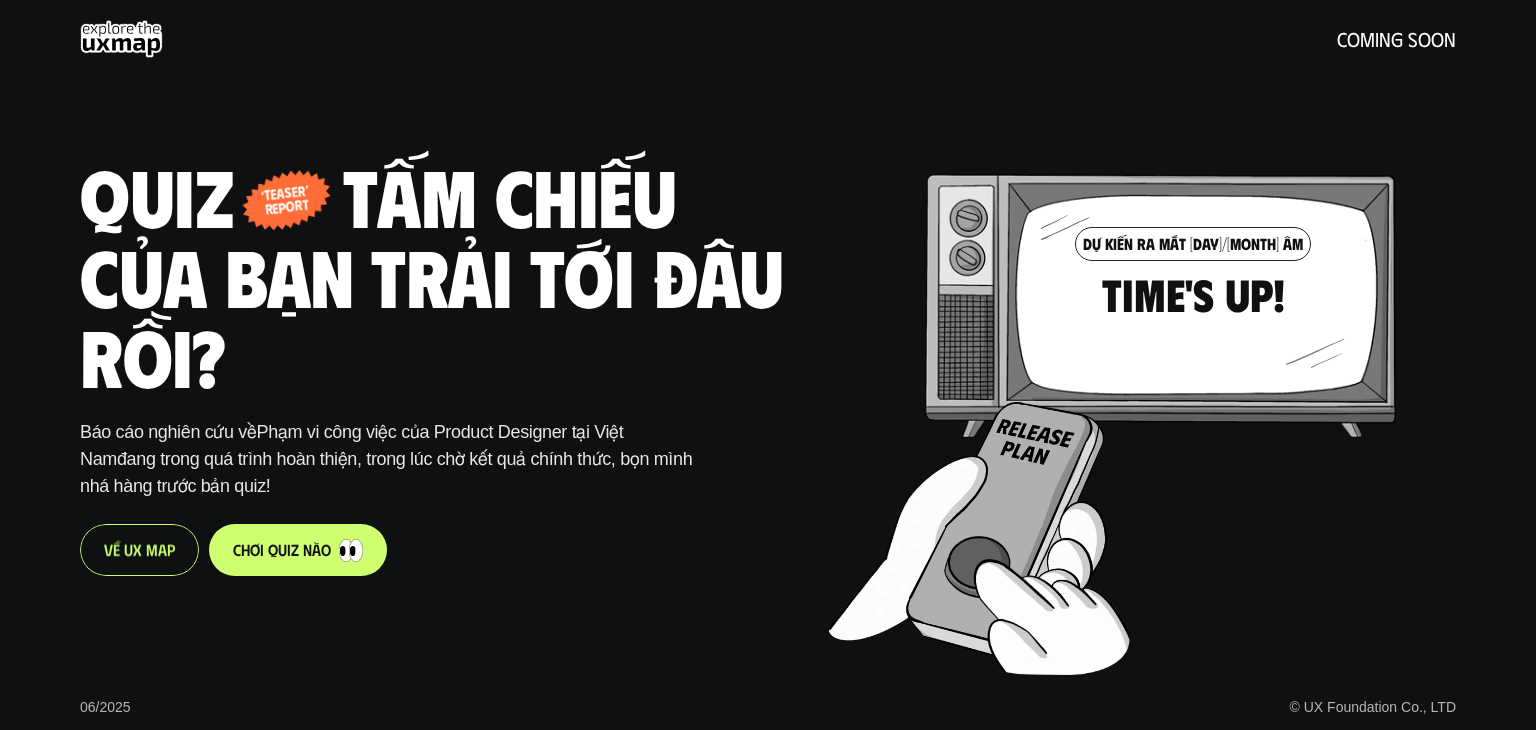 click on "V ề   U X   M a p" at bounding box center (139, 549) 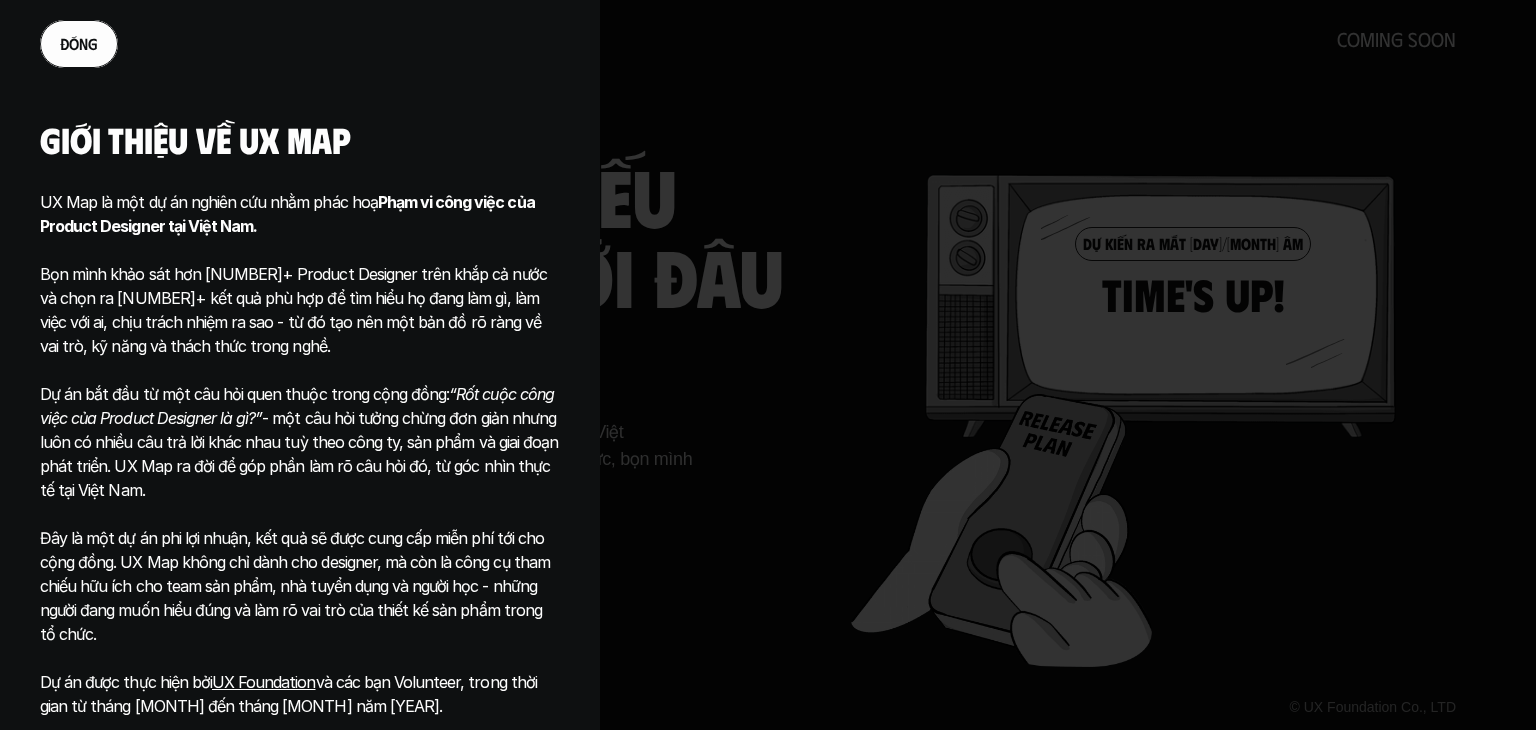 click at bounding box center (768, 365) 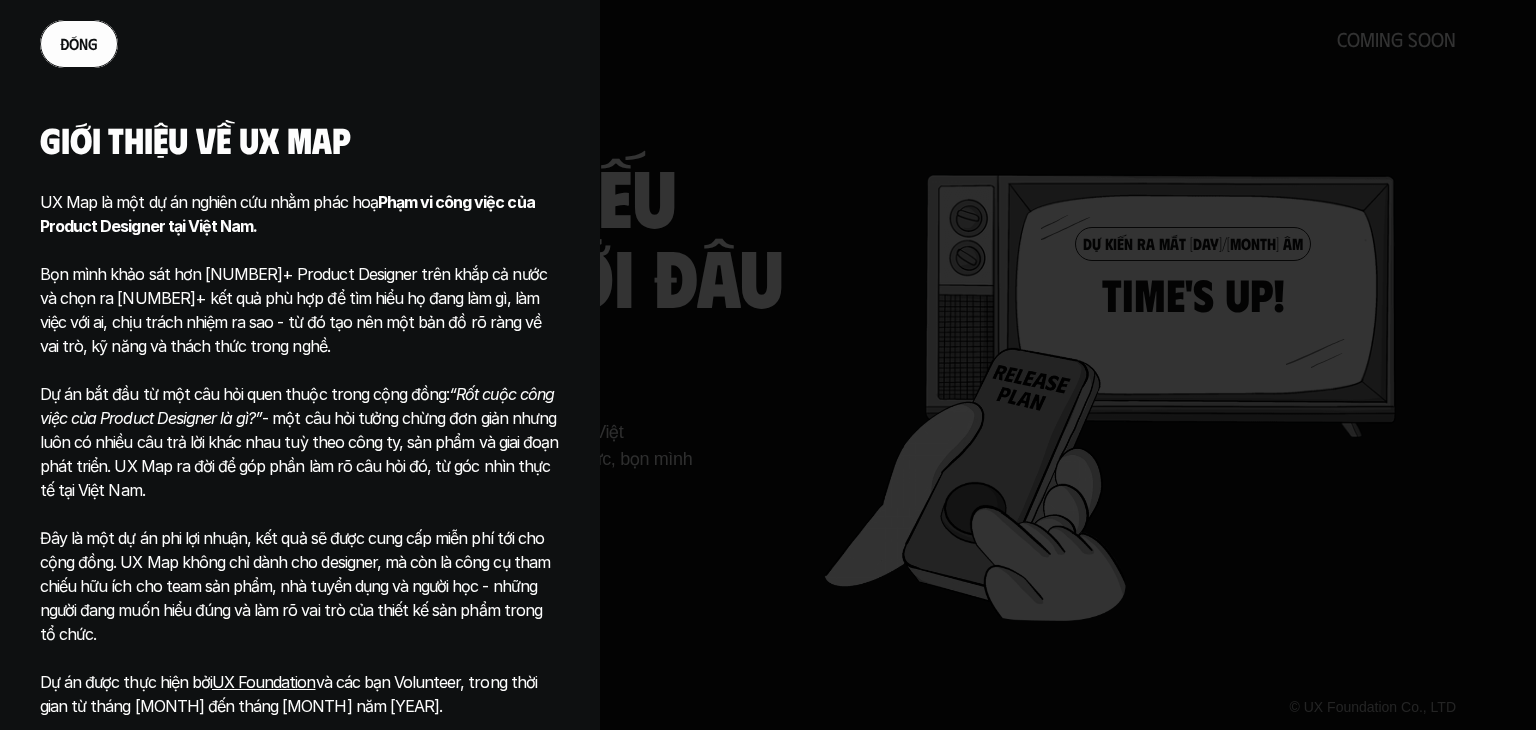 click on "đ ó n g" at bounding box center [79, 44] 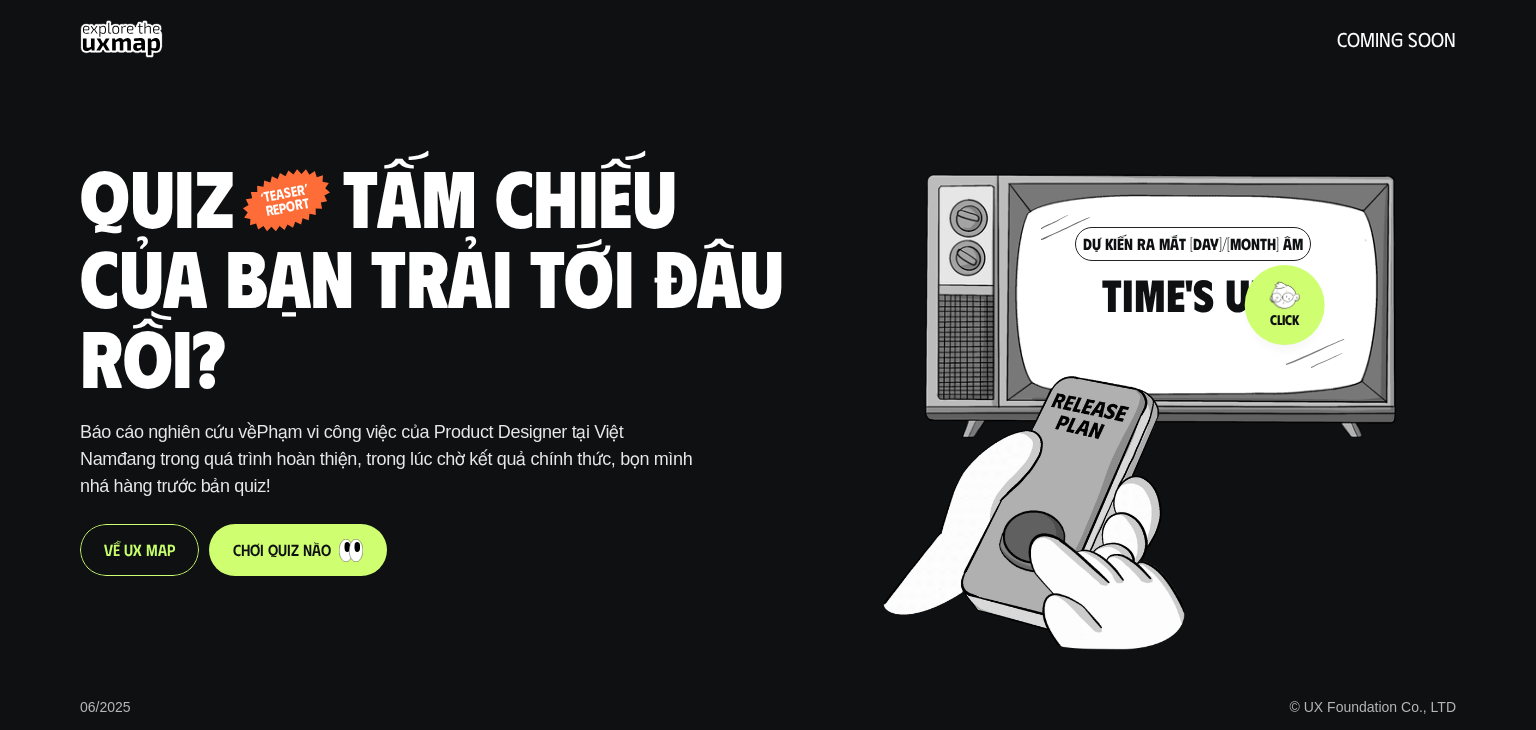 click at bounding box center [1181, 360] 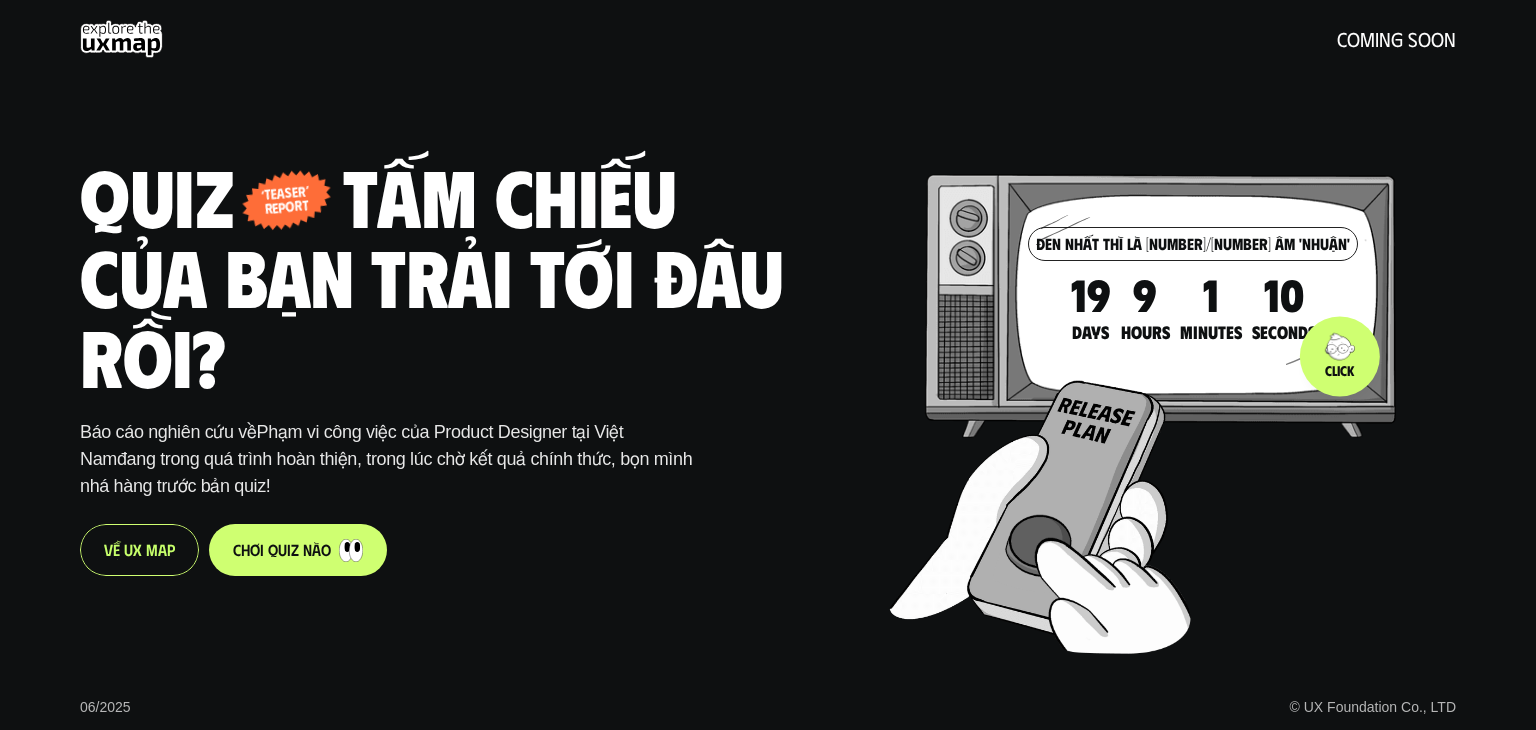 click at bounding box center [1188, 365] 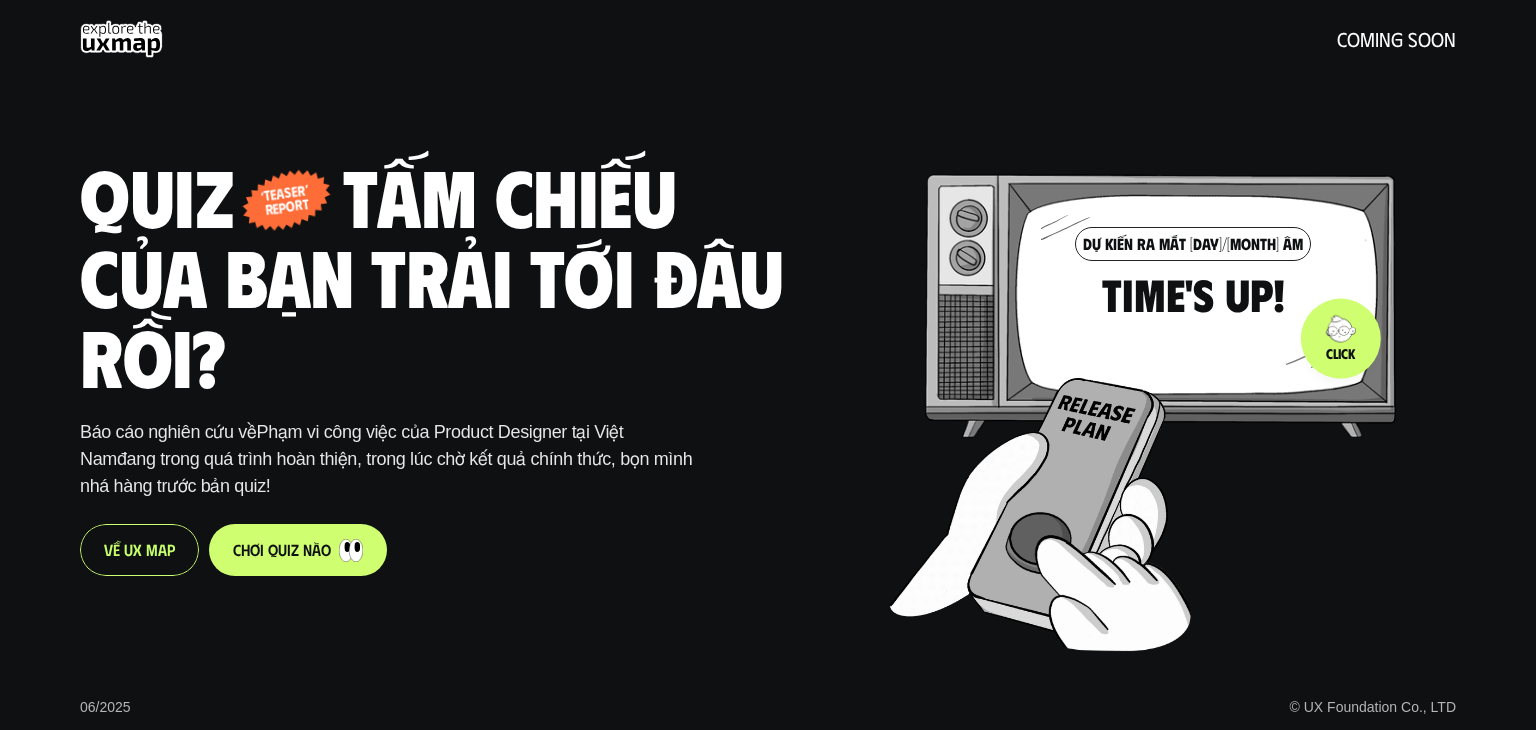 click at bounding box center [1188, 362] 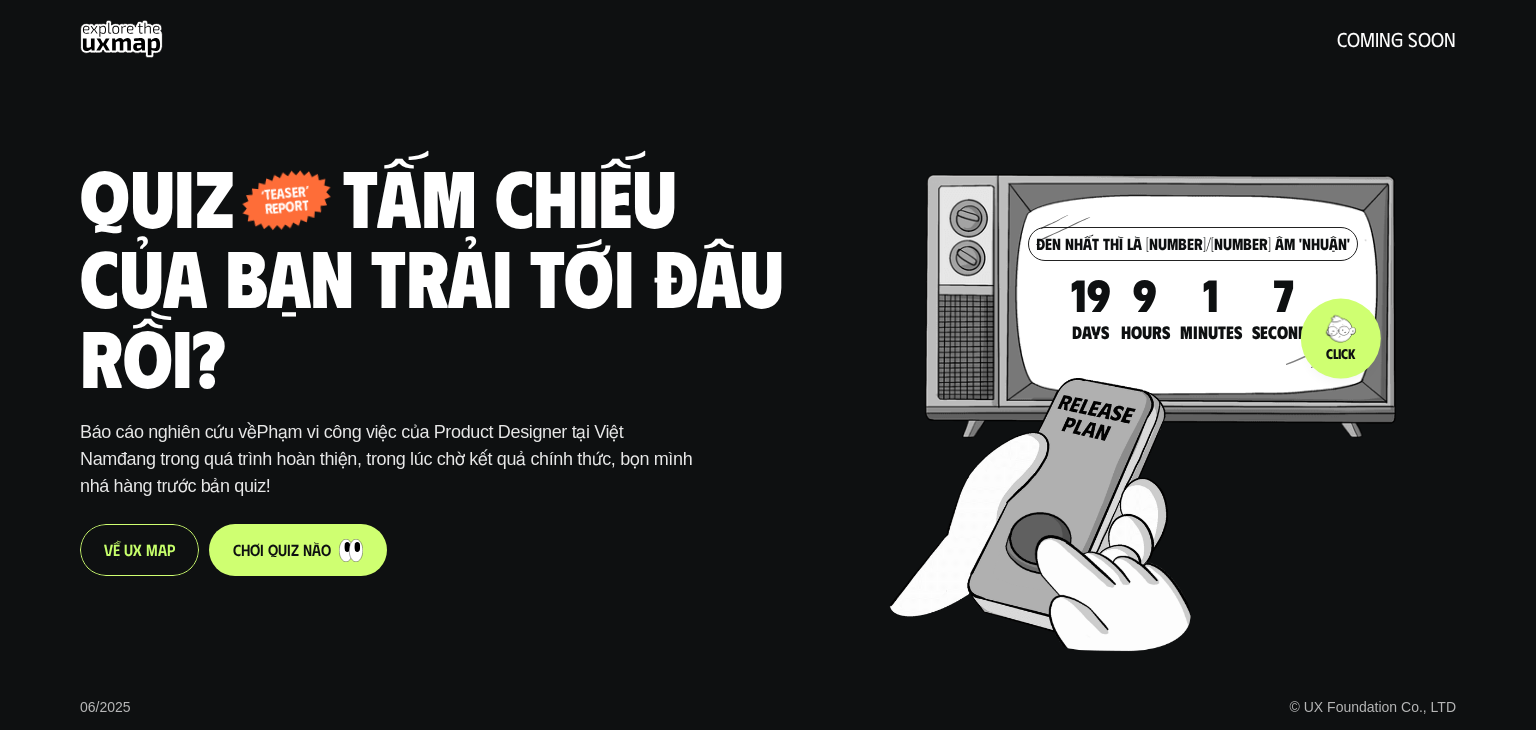 click at bounding box center (1188, 362) 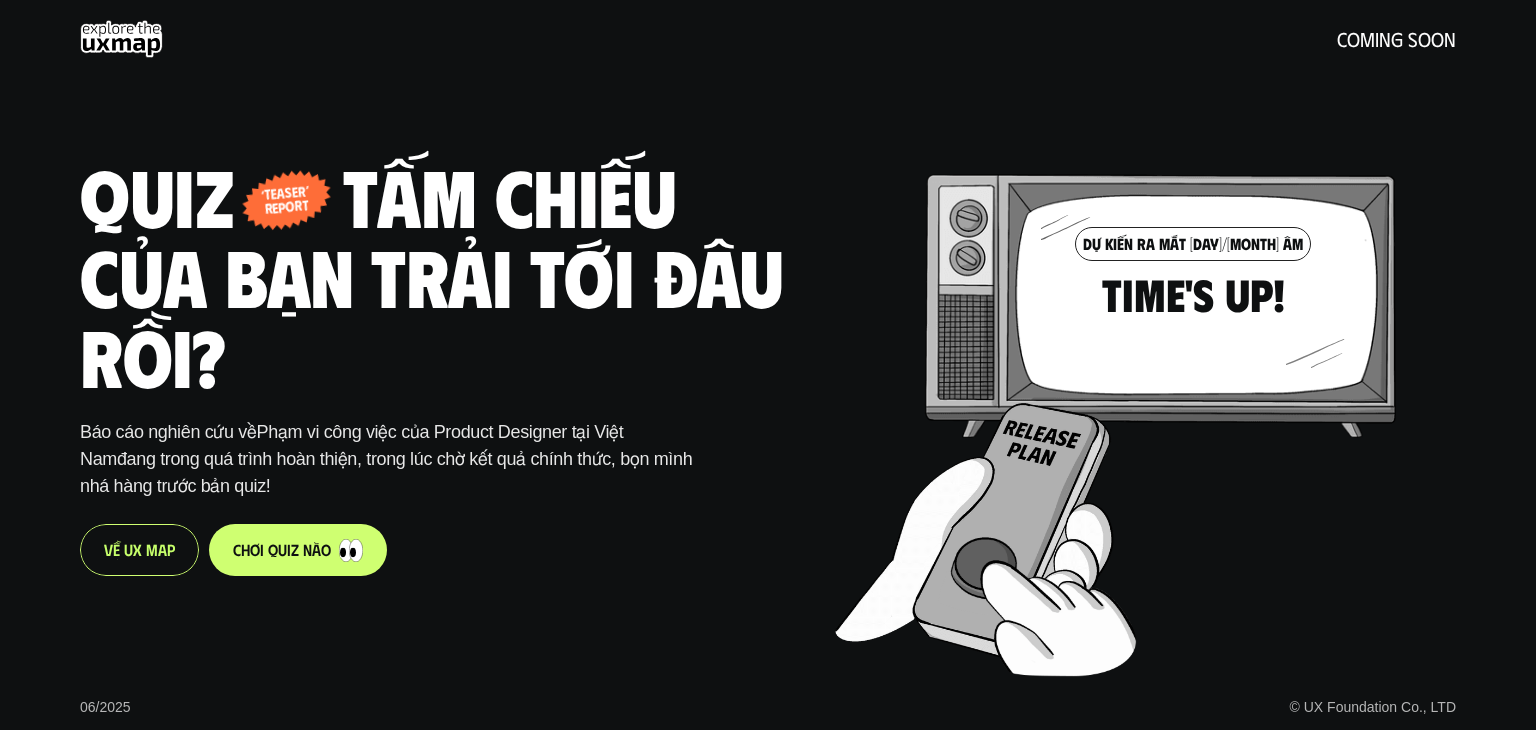 click on "c h ơ i   q u i z   n à o" at bounding box center (298, 550) 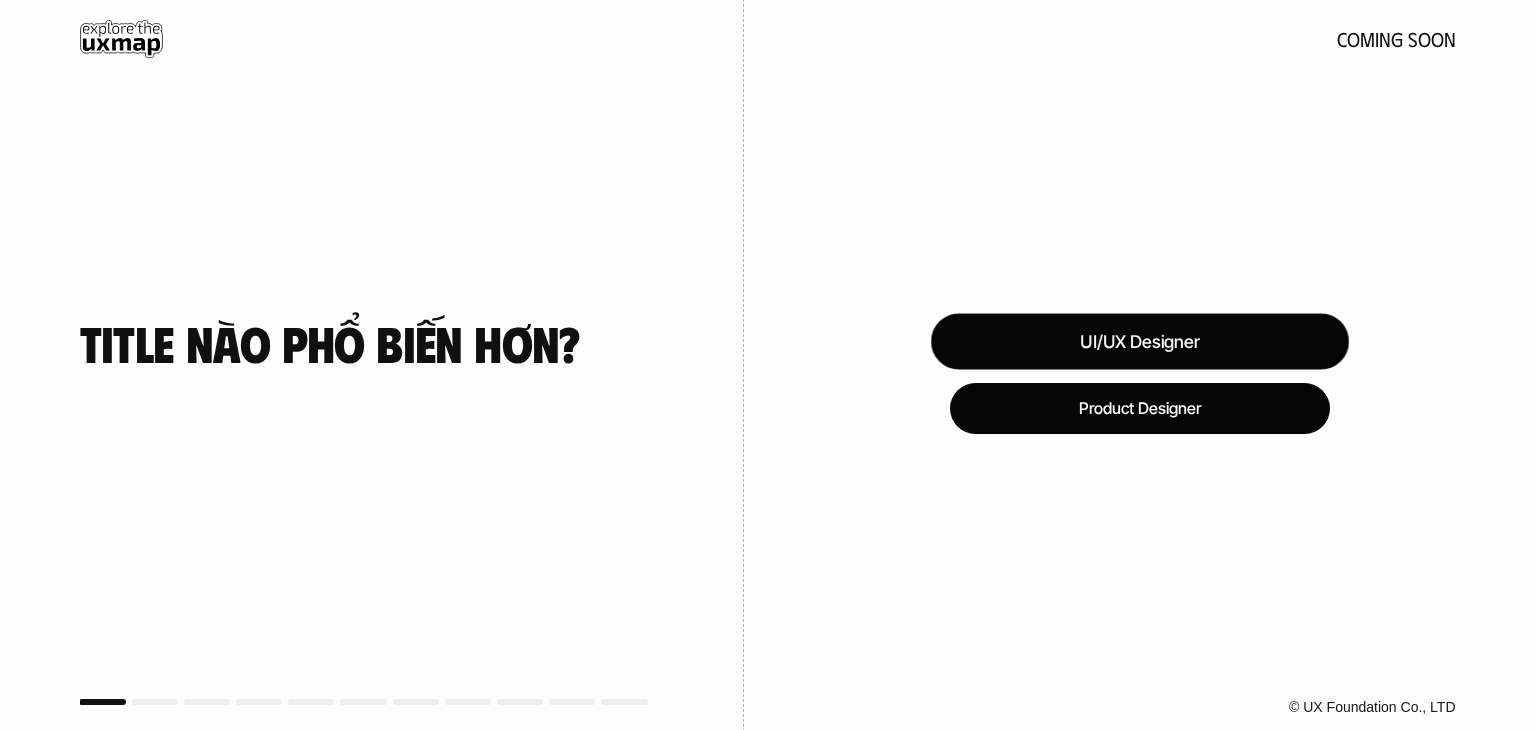 click on "UI/UX Designer" at bounding box center (1140, 341) 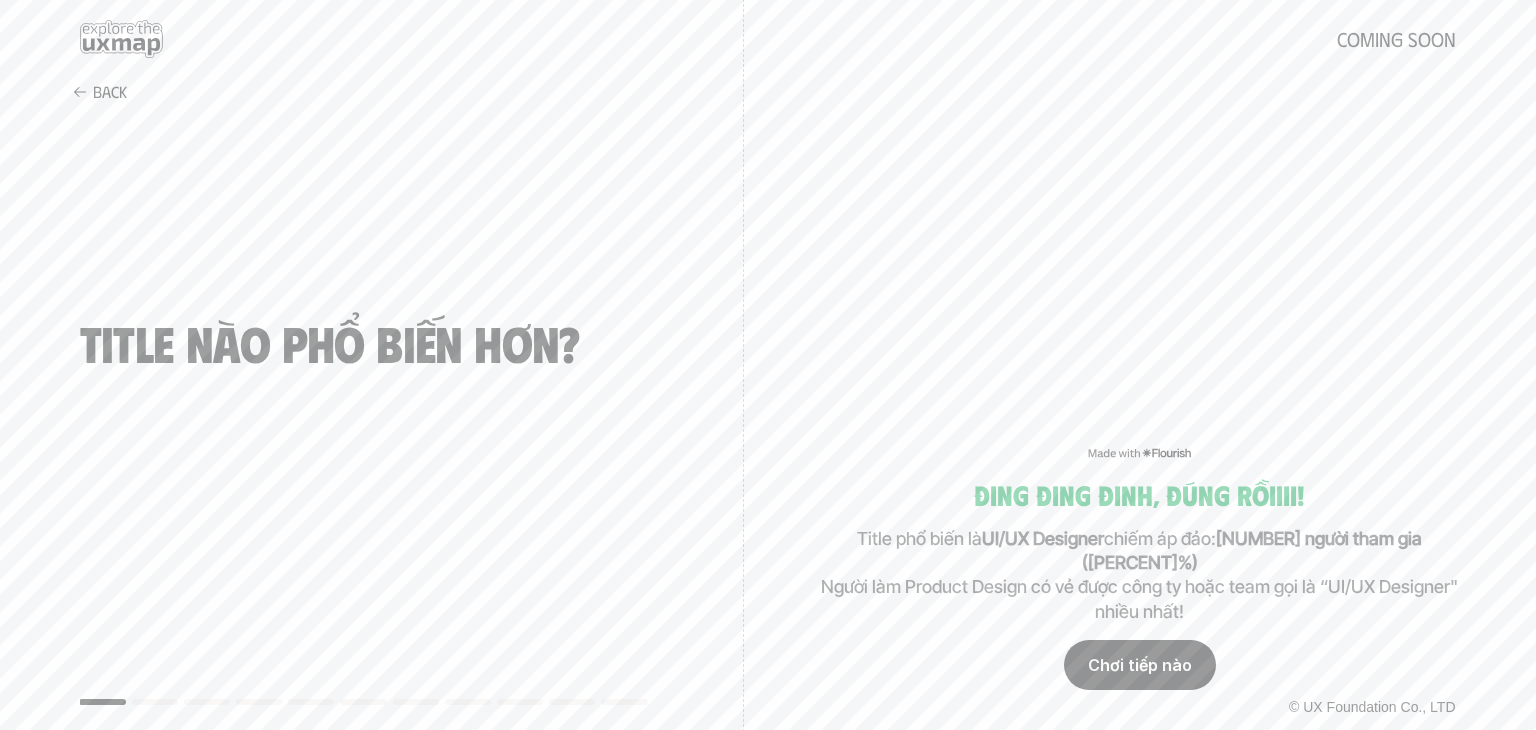 click on "Chơi tiếp nào" at bounding box center [1140, 665] 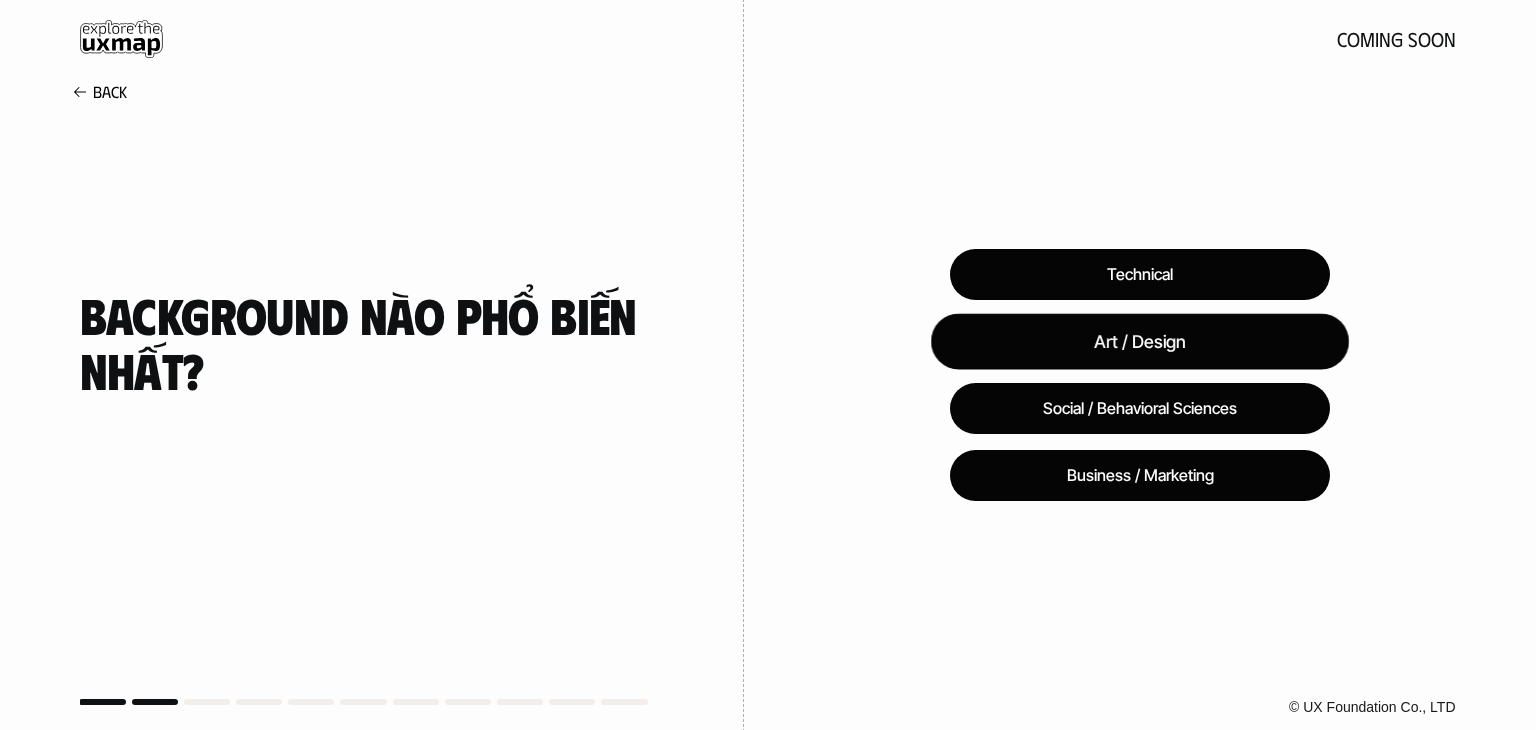 click on "Art / Design" at bounding box center (1140, 341) 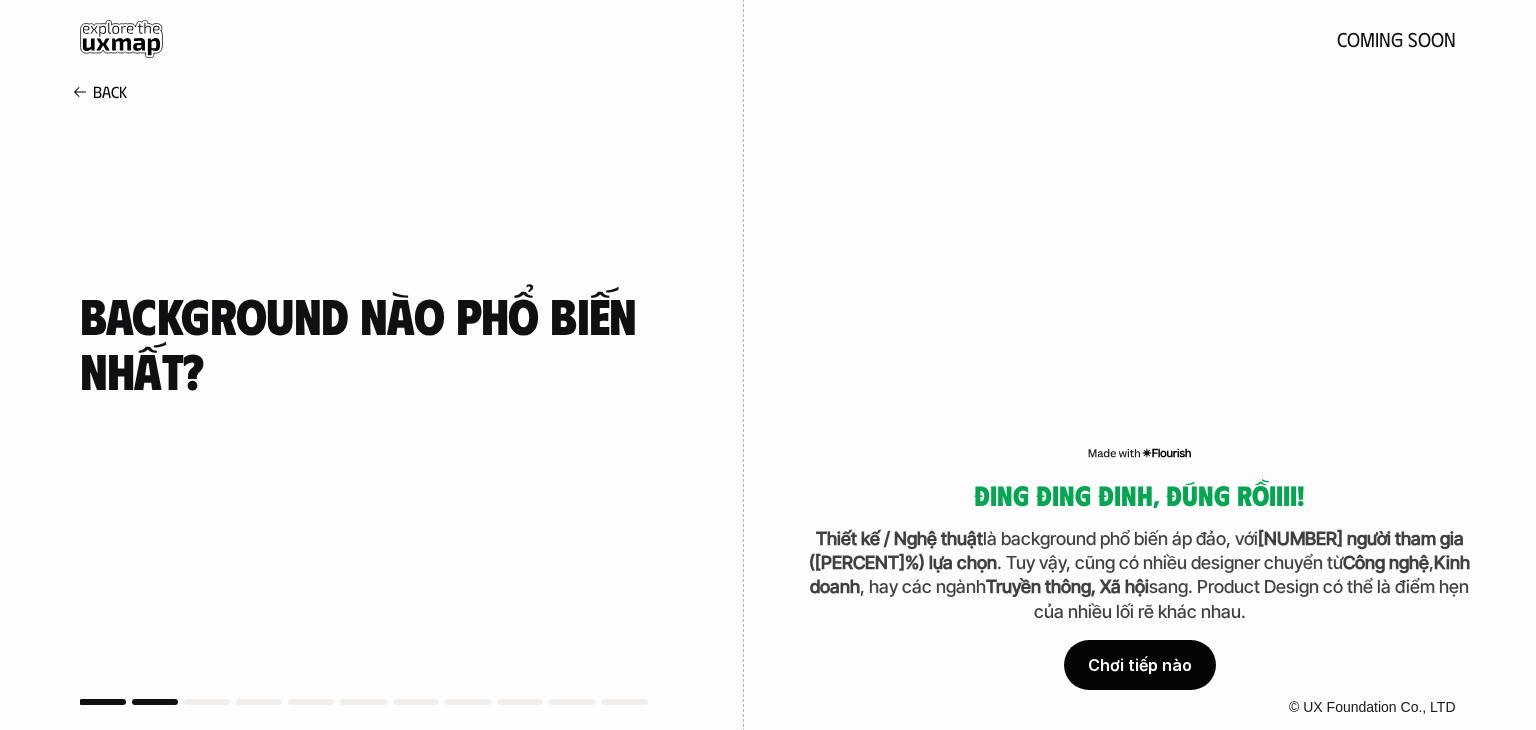 click on "Chơi tiếp nào" at bounding box center (1140, 665) 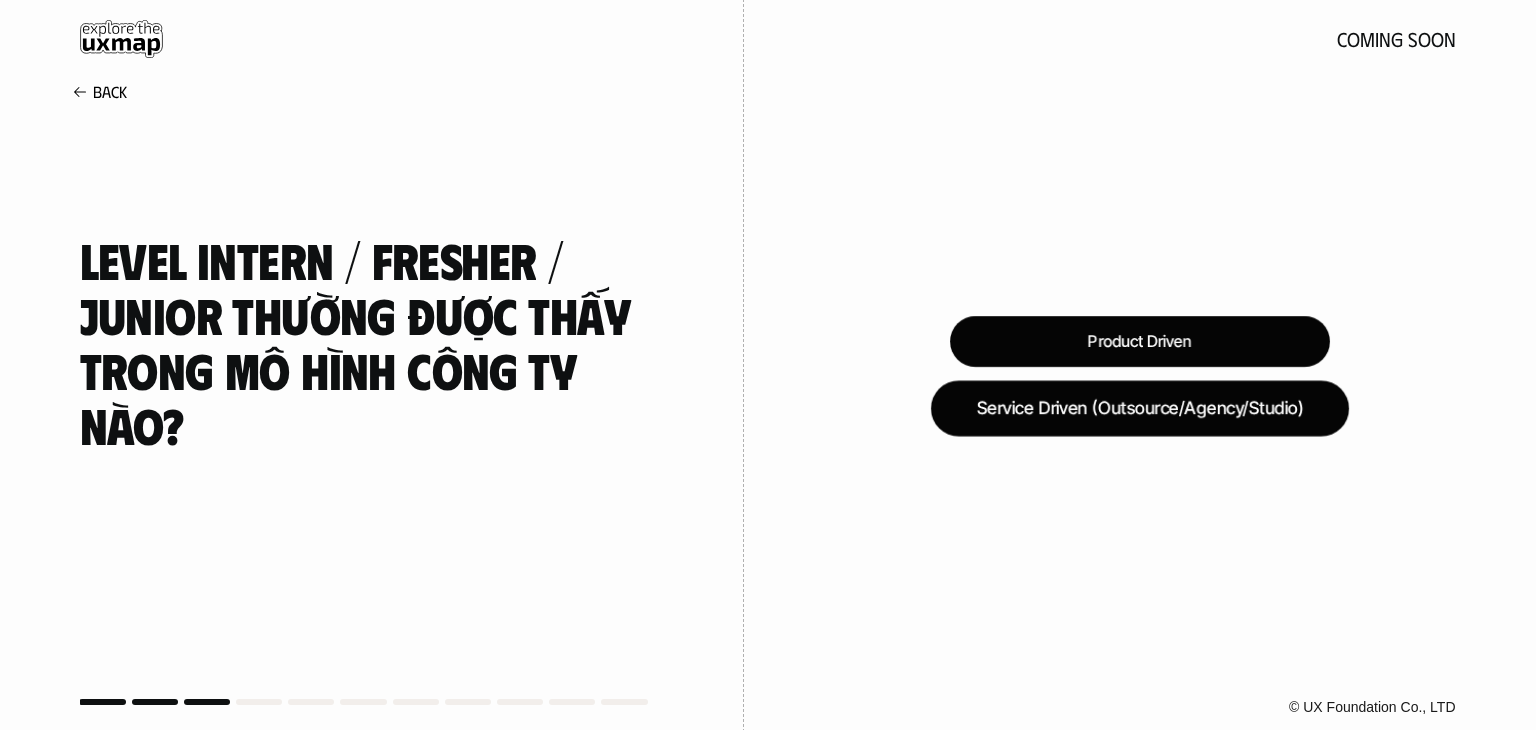 click on "Service Driven (Outsource/Agency/Studio)" at bounding box center [1139, 408] 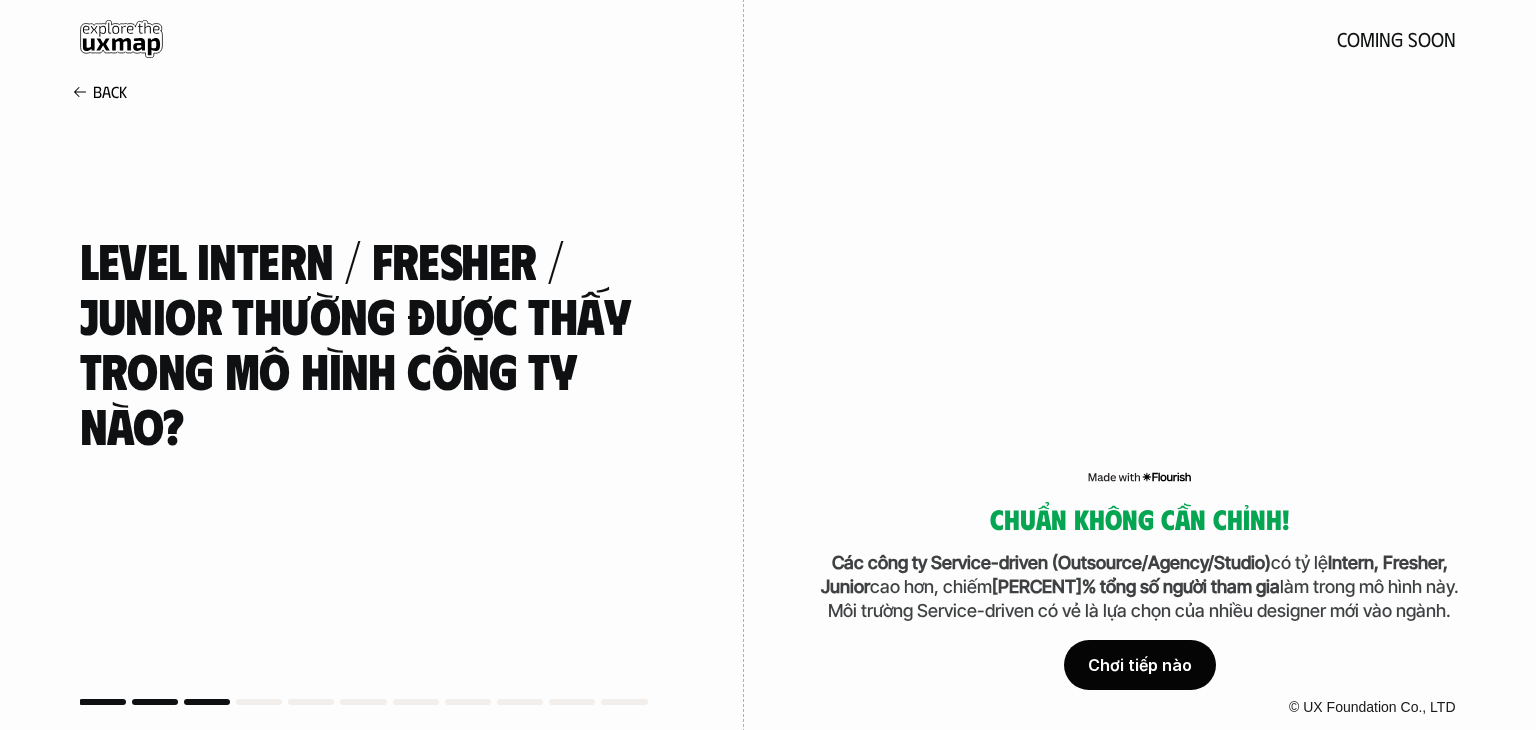 click on "Chơi tiếp nào" at bounding box center (1140, 665) 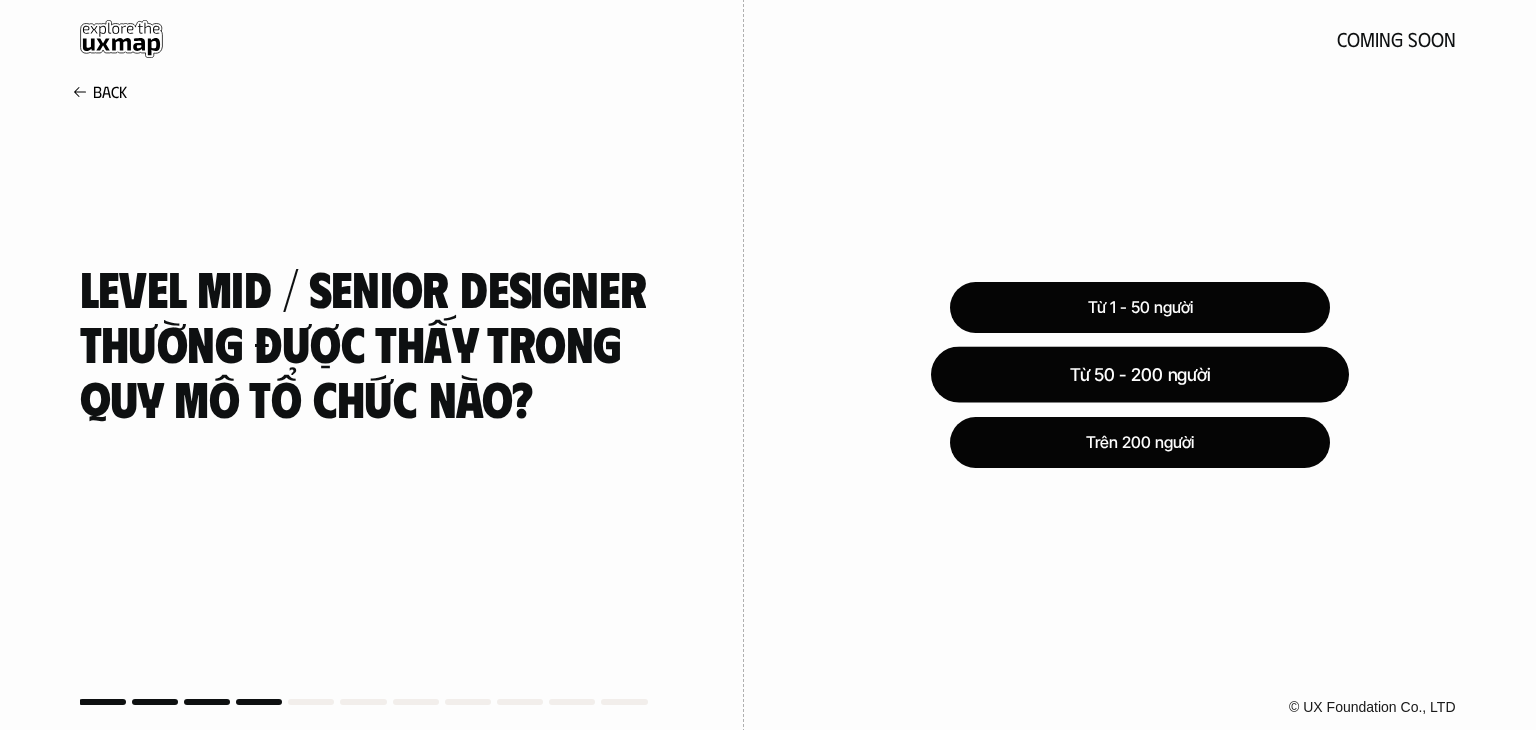 click on "Từ 50 - 200 người" at bounding box center [1140, 375] 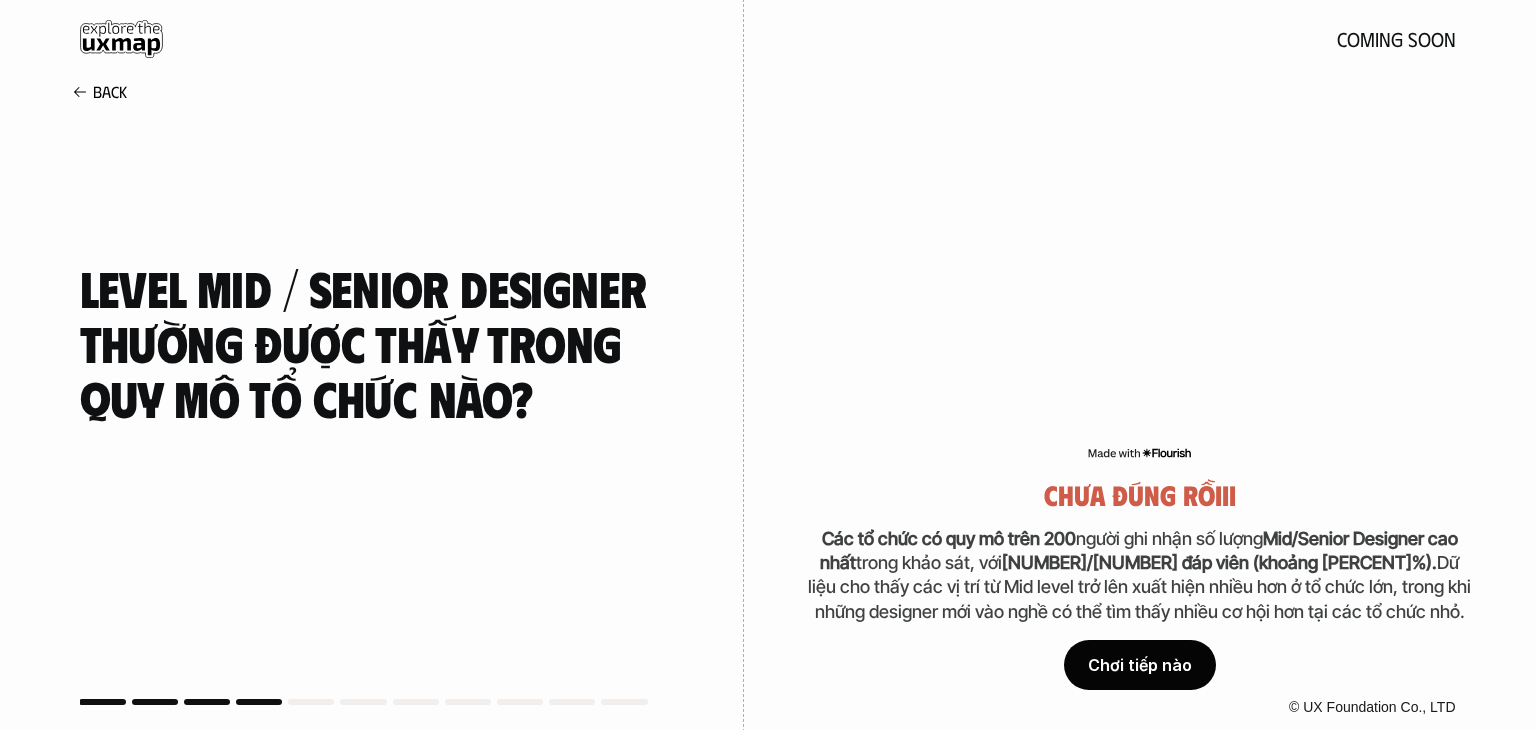 click on "Chơi tiếp nào" at bounding box center [1140, 665] 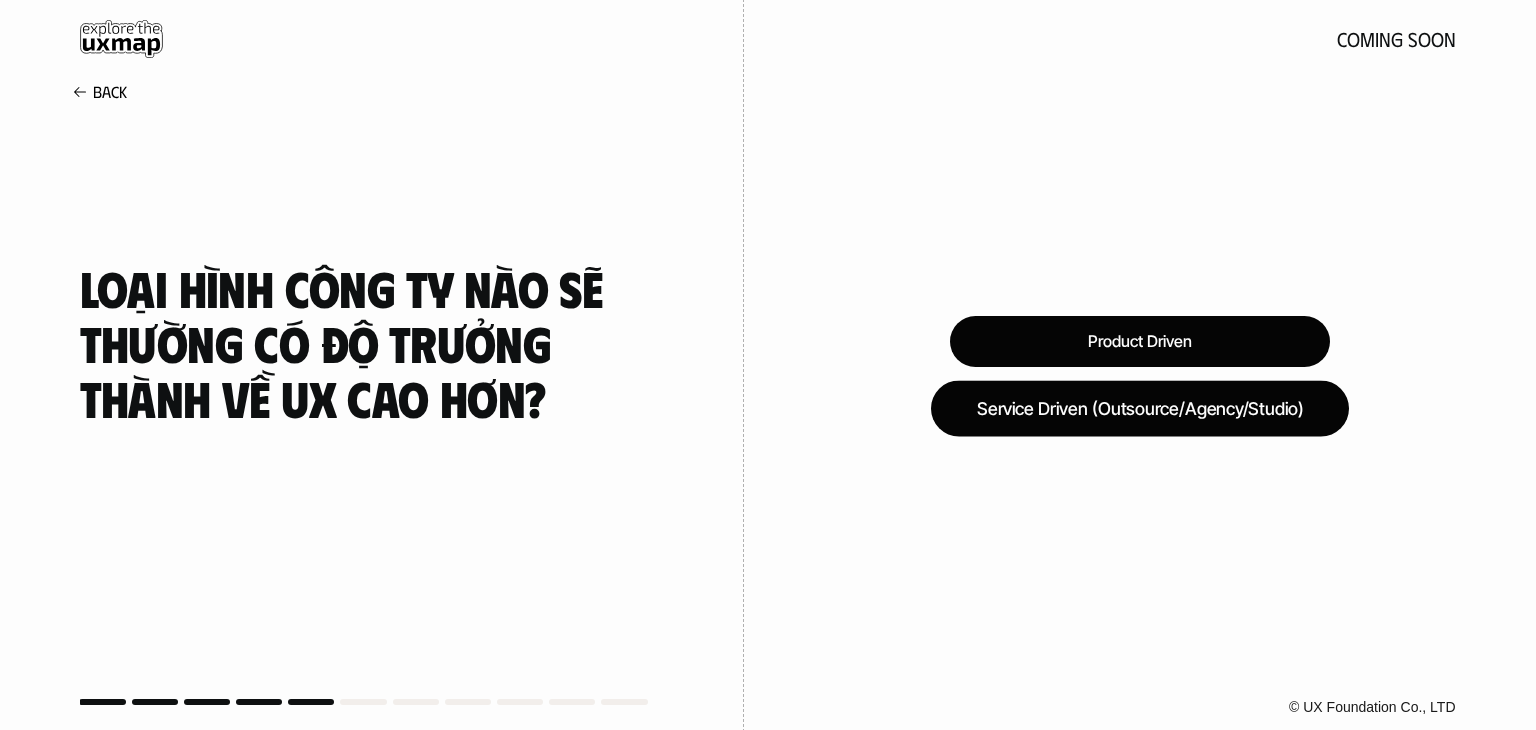 click on "Service Driven (Outsource/Agency/Studio)" at bounding box center [1140, 408] 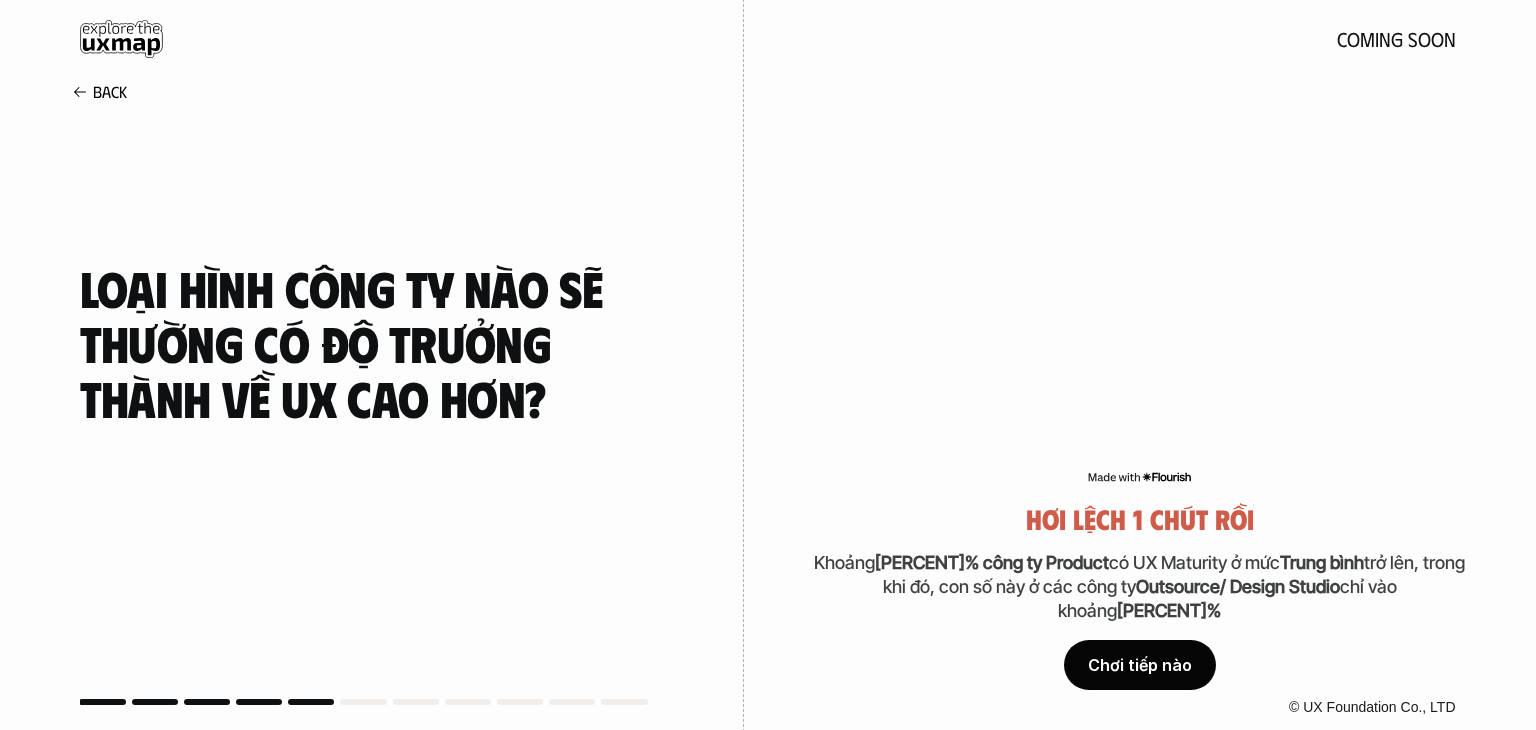 click on "Chơi tiếp nào" at bounding box center (1140, 665) 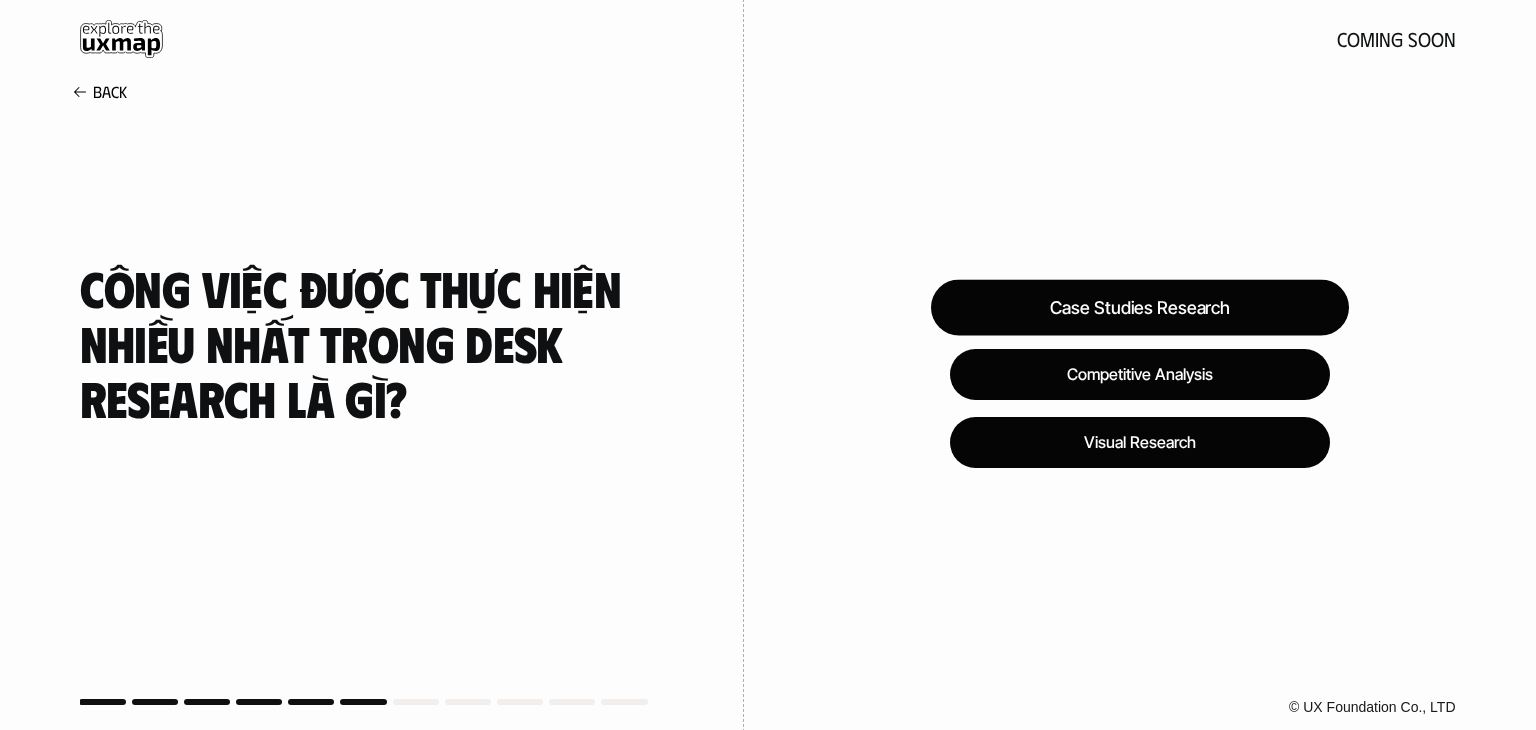 click on "Case Studies Research" at bounding box center [1140, 308] 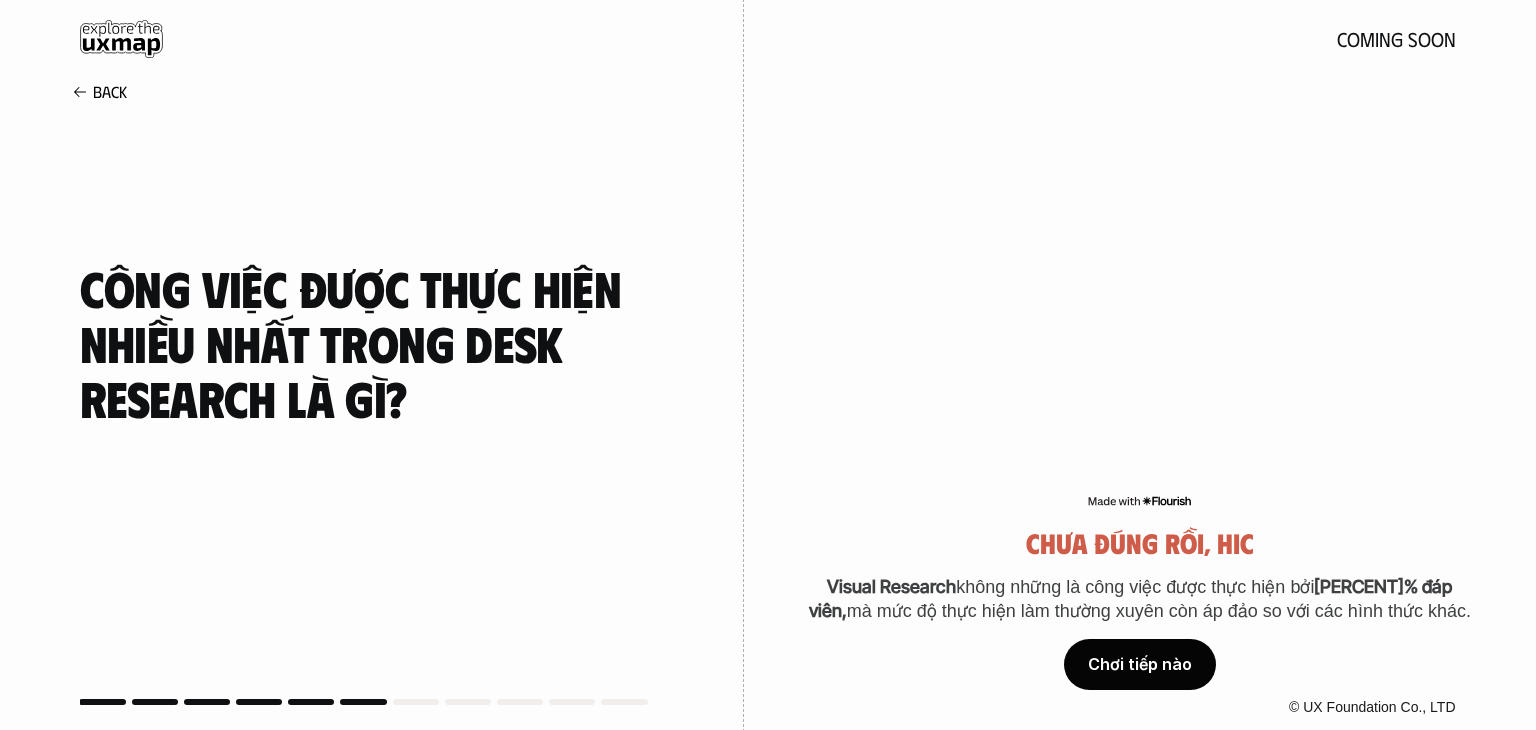 click on "Chơi tiếp nào" at bounding box center (1140, 665) 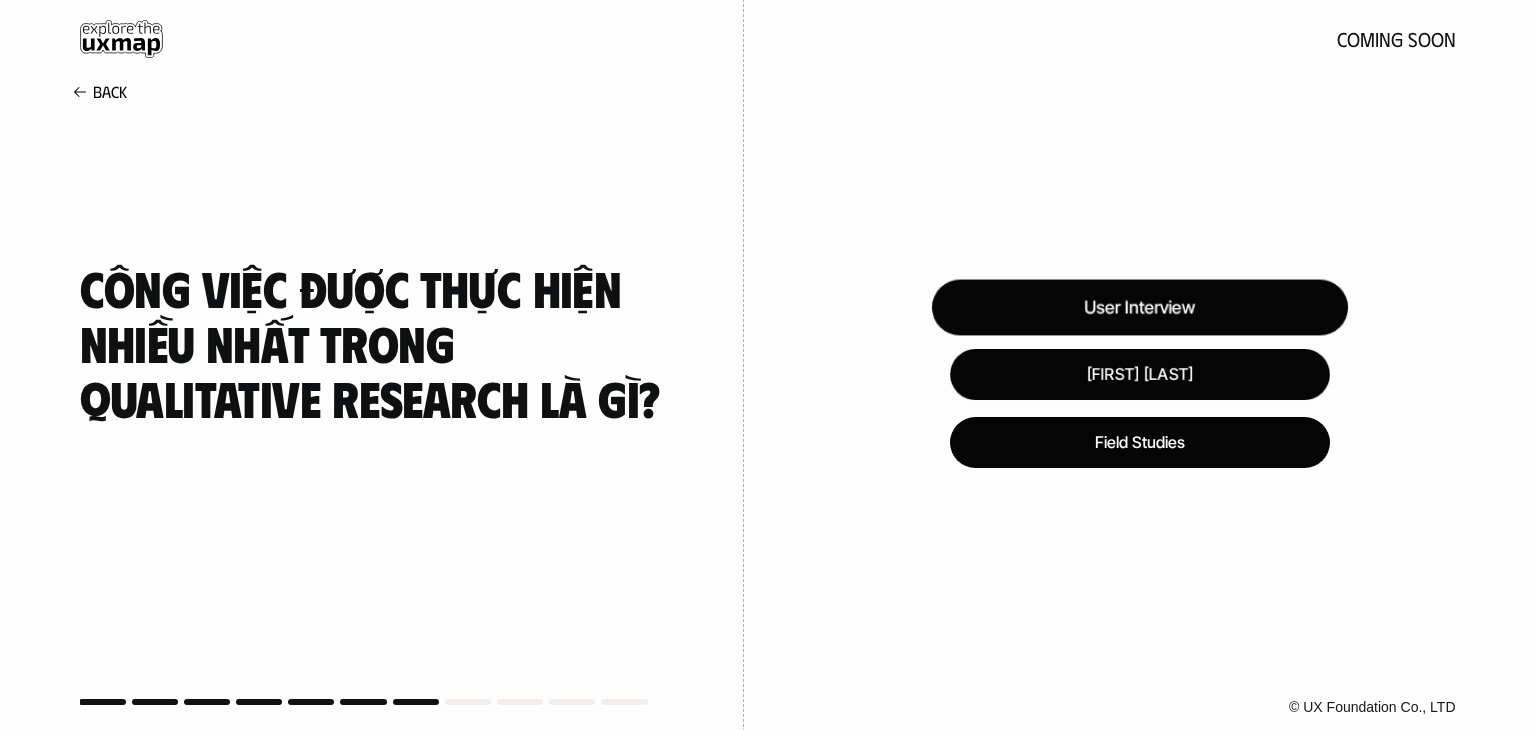 click on "User Interview" at bounding box center (1139, 308) 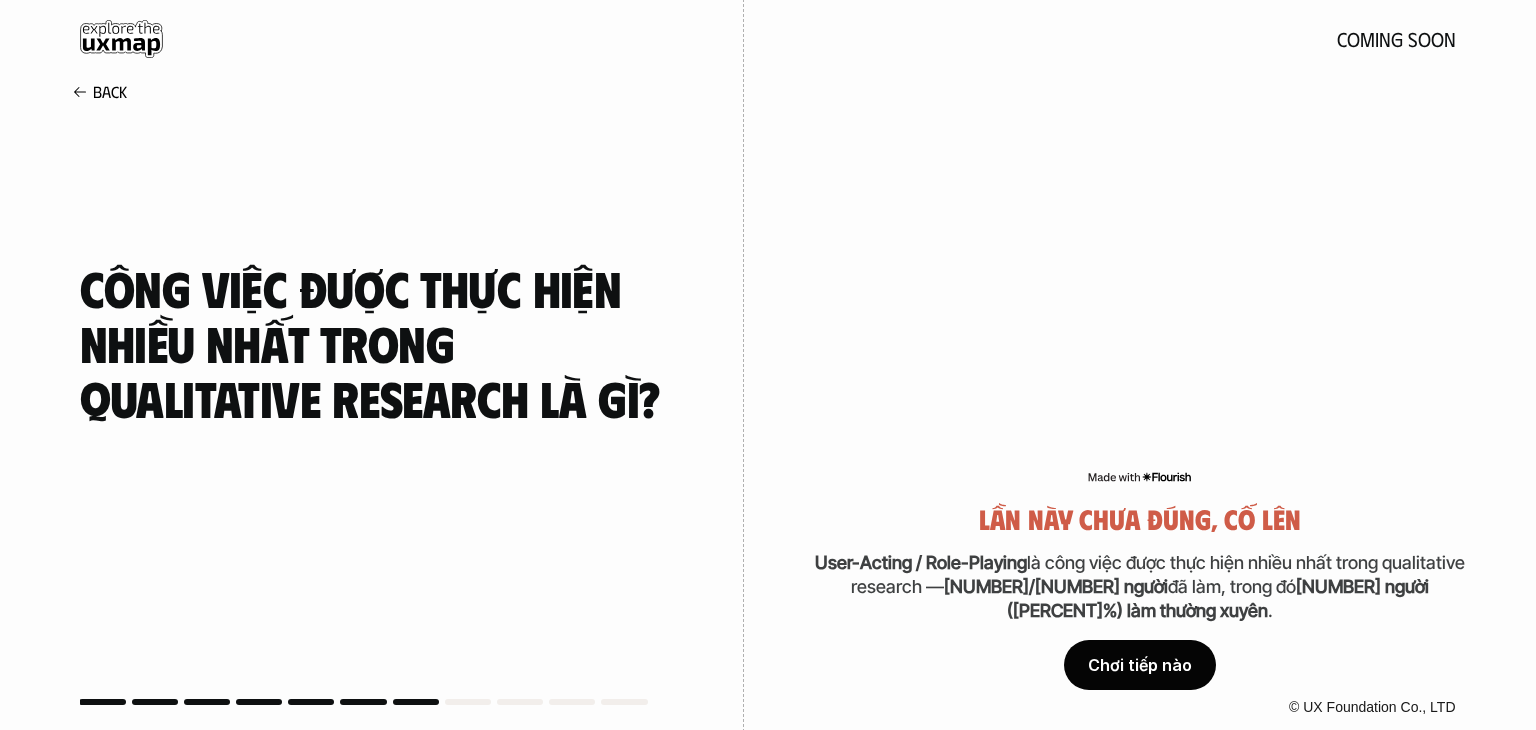 click on "Chơi tiếp nào" at bounding box center (1140, 665) 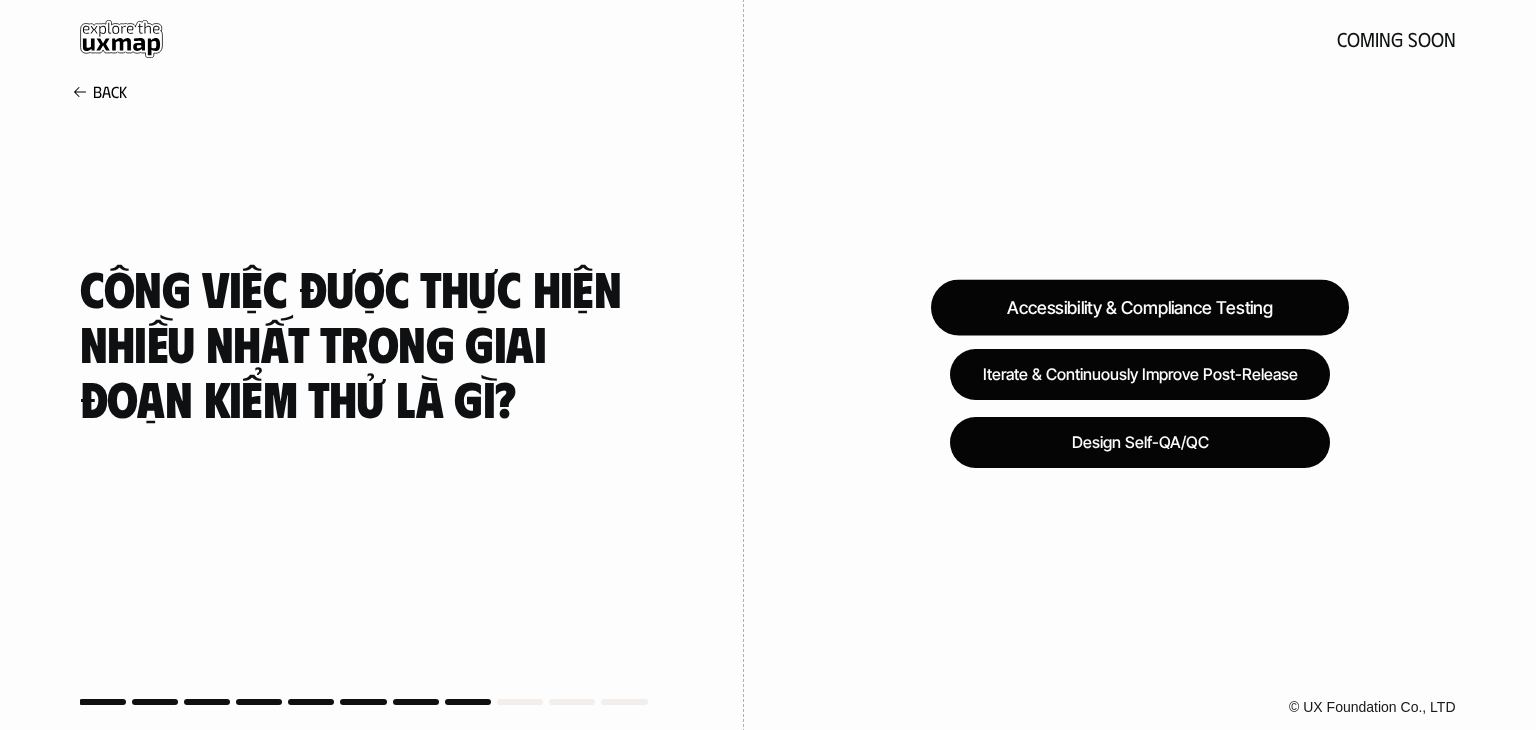 click on "Accessibility & Compliance Testing" at bounding box center (1140, 308) 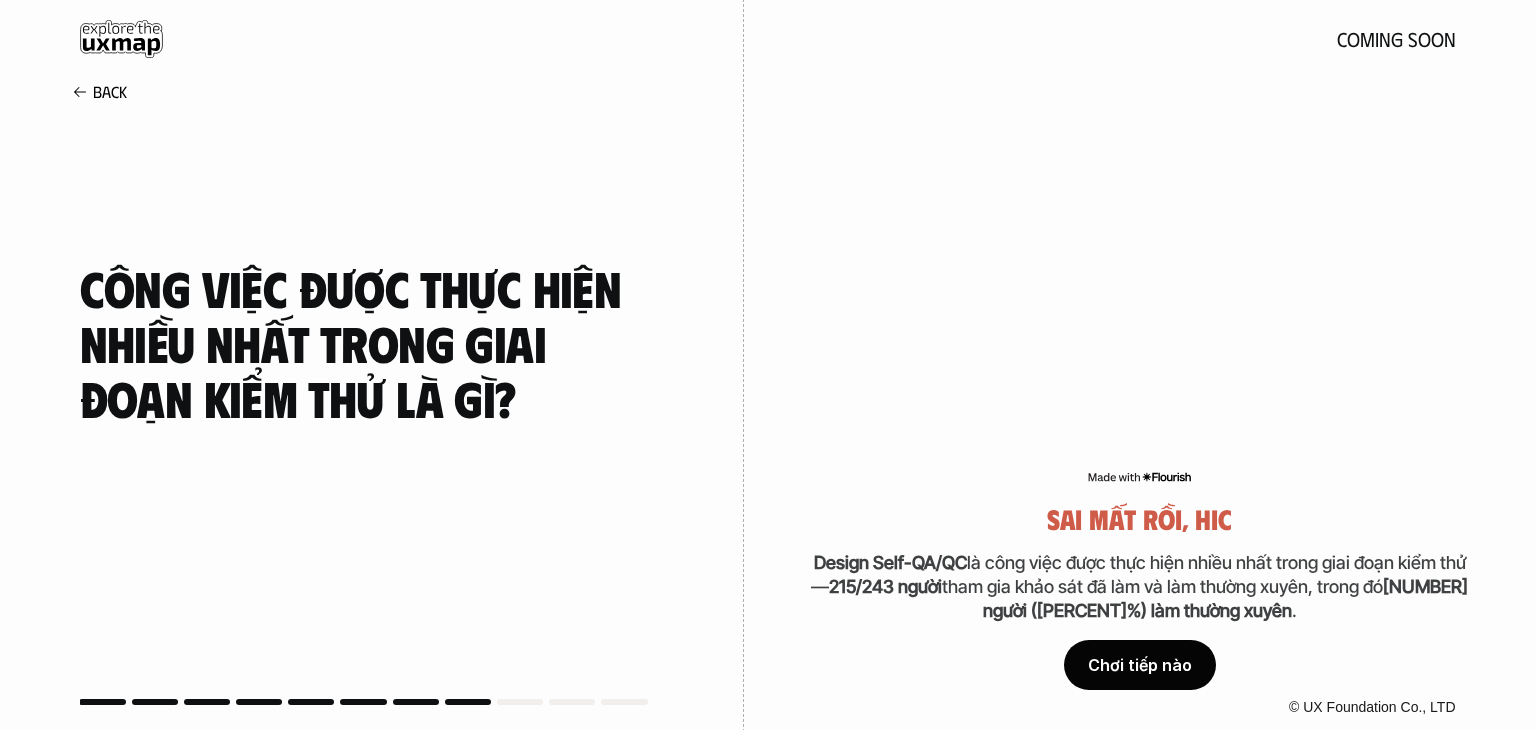 click on "Chơi tiếp nào" at bounding box center [1140, 665] 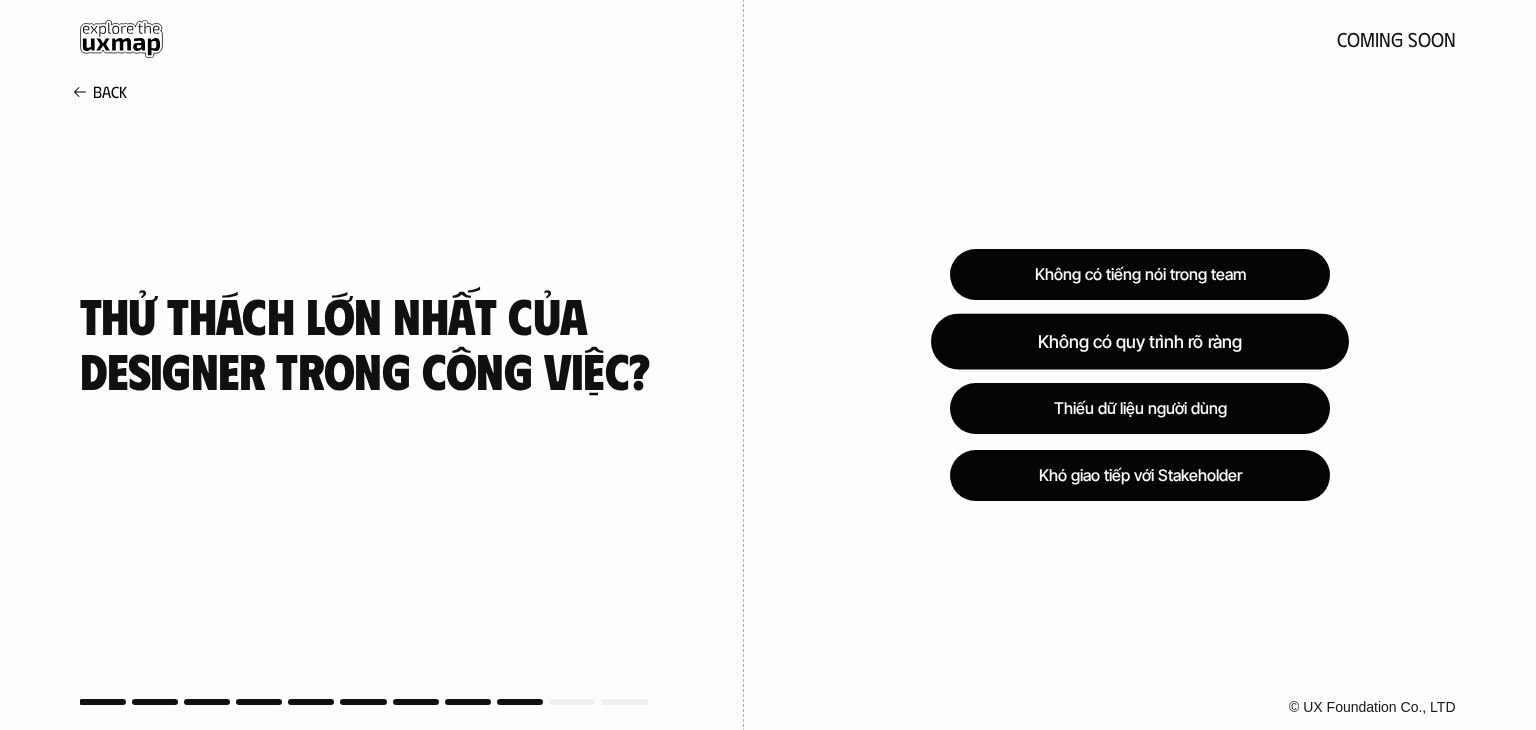 click on "Không có quy trình rõ ràng" at bounding box center [1140, 341] 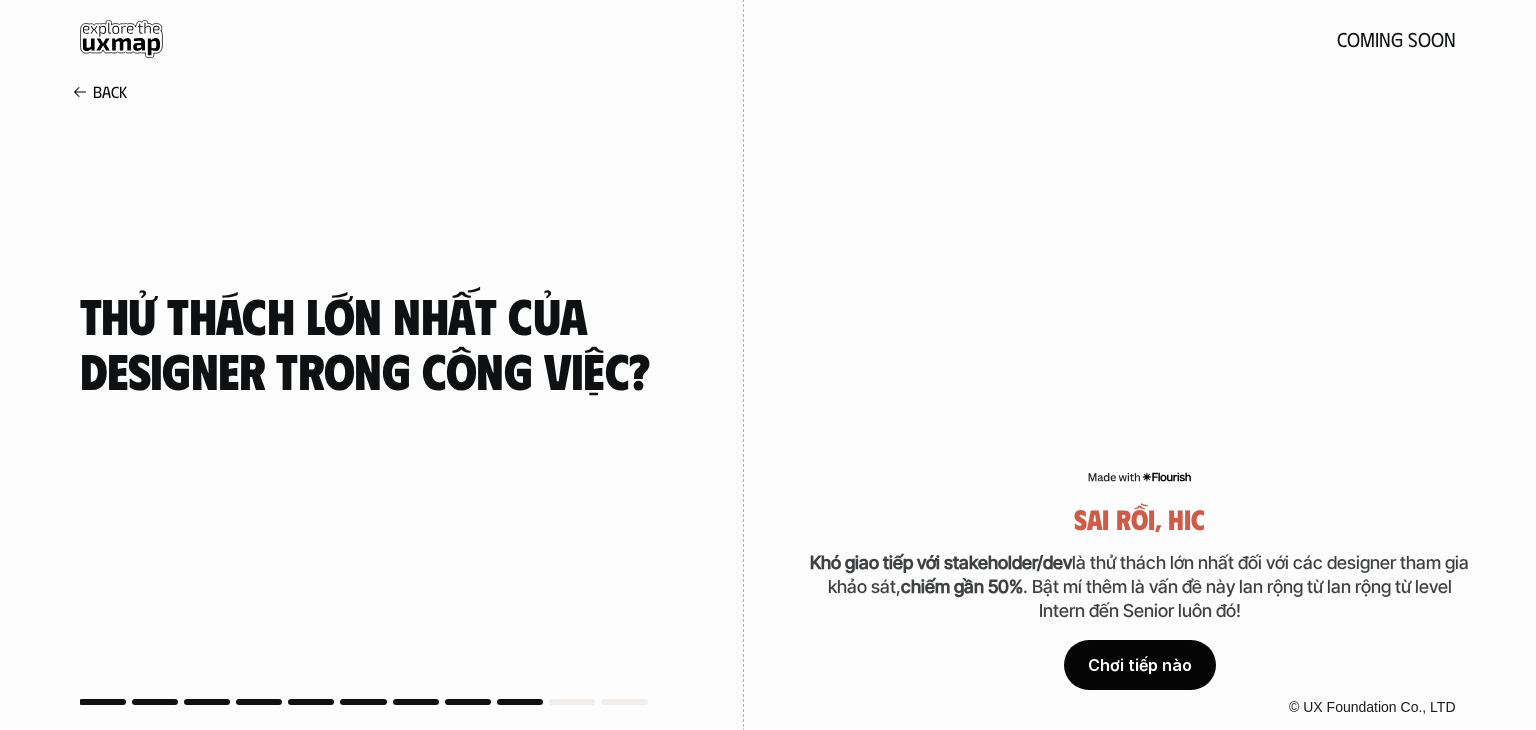 click on "Chơi tiếp nào" at bounding box center [1140, 665] 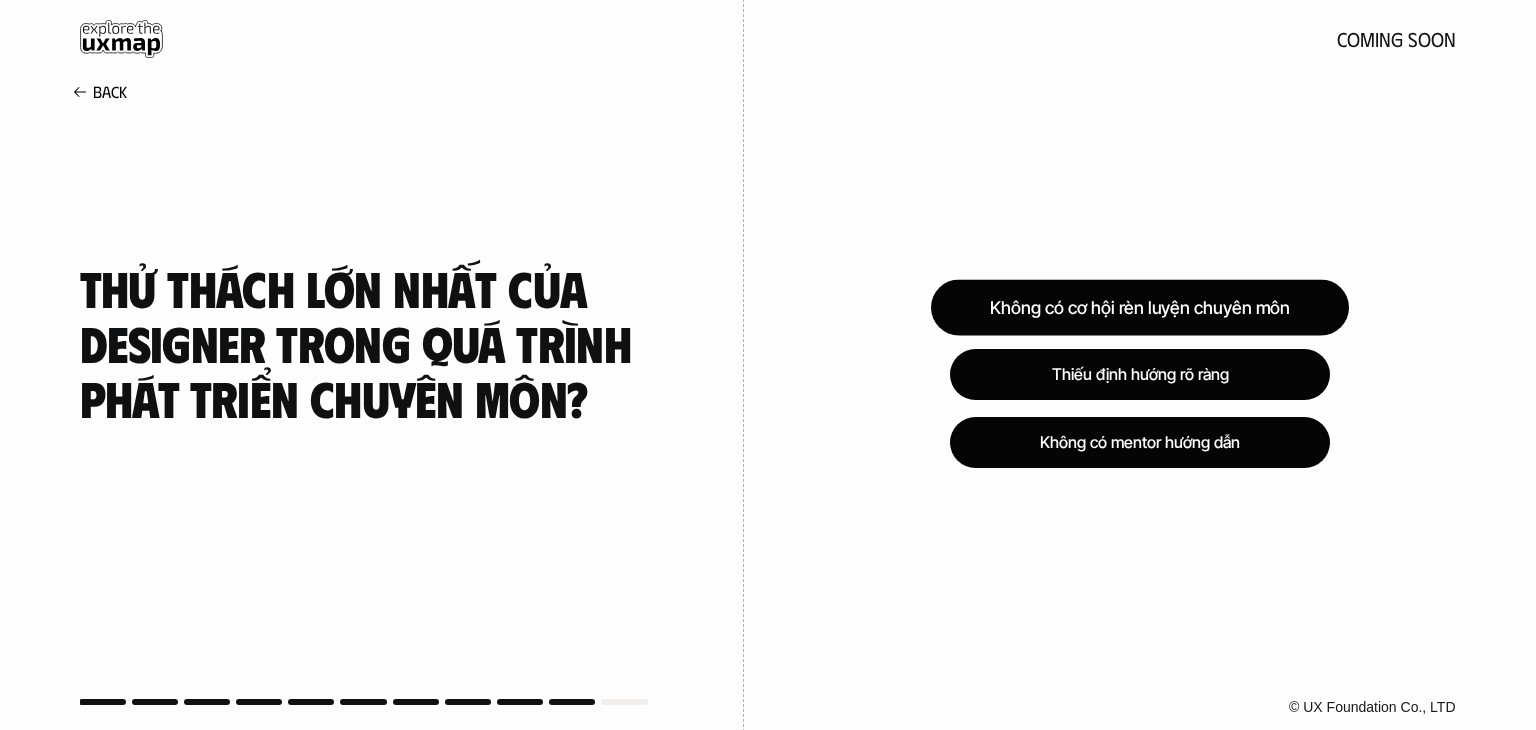 click on "Không có cơ hội rèn luyện chuyên môn" at bounding box center (1140, 308) 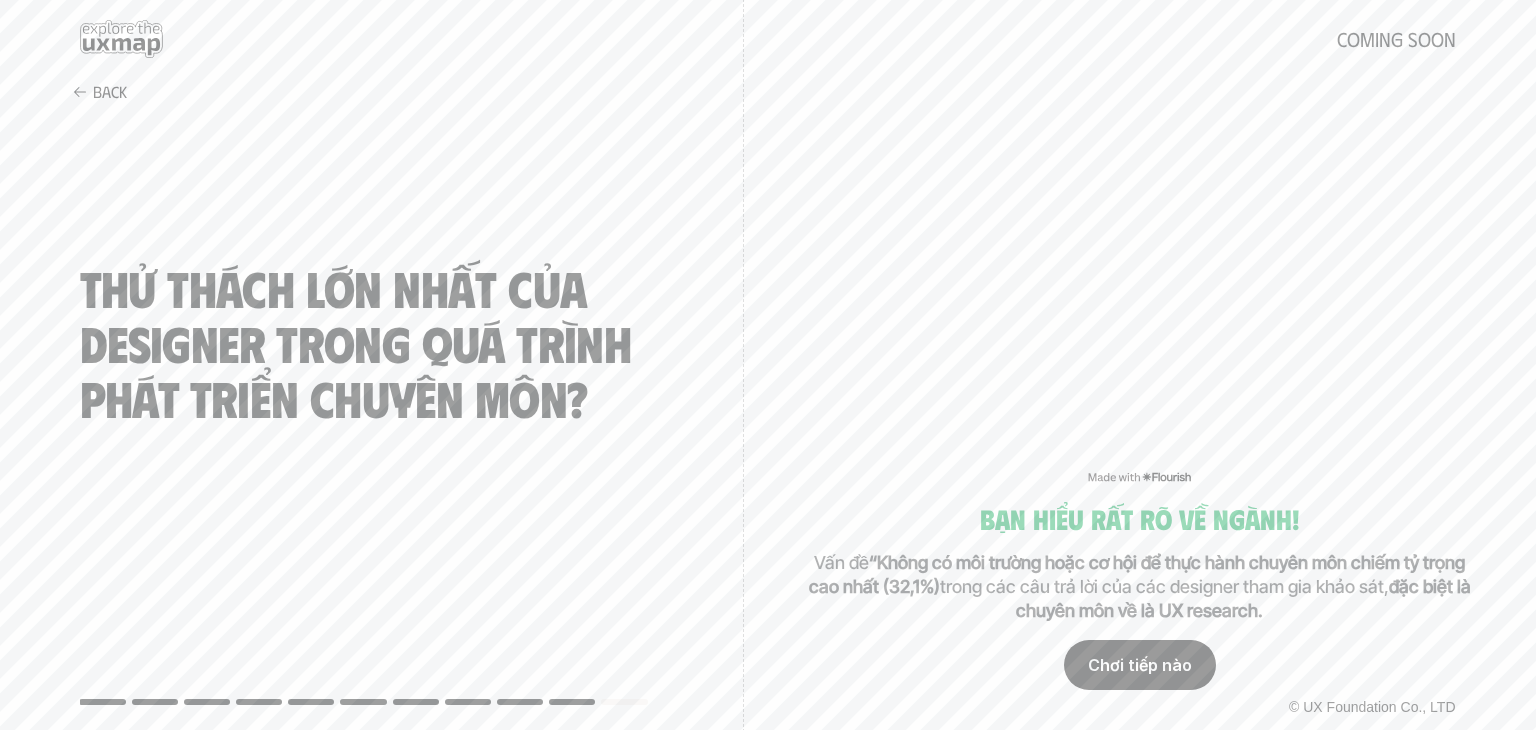 click on "Chơi tiếp nào" at bounding box center [1140, 665] 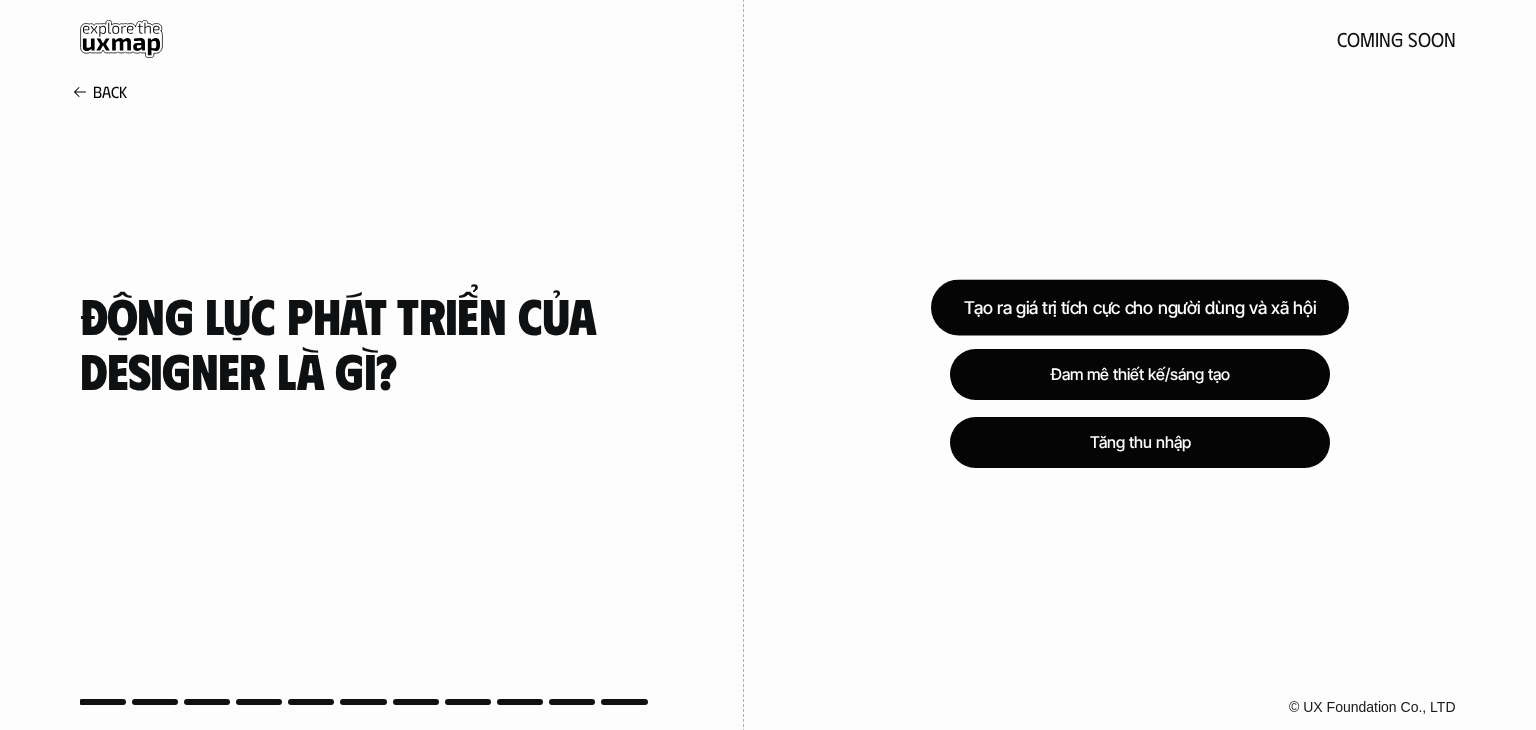 click on "Tạo ra giá trị tích cực cho người dùng và xã hội" at bounding box center [1140, 308] 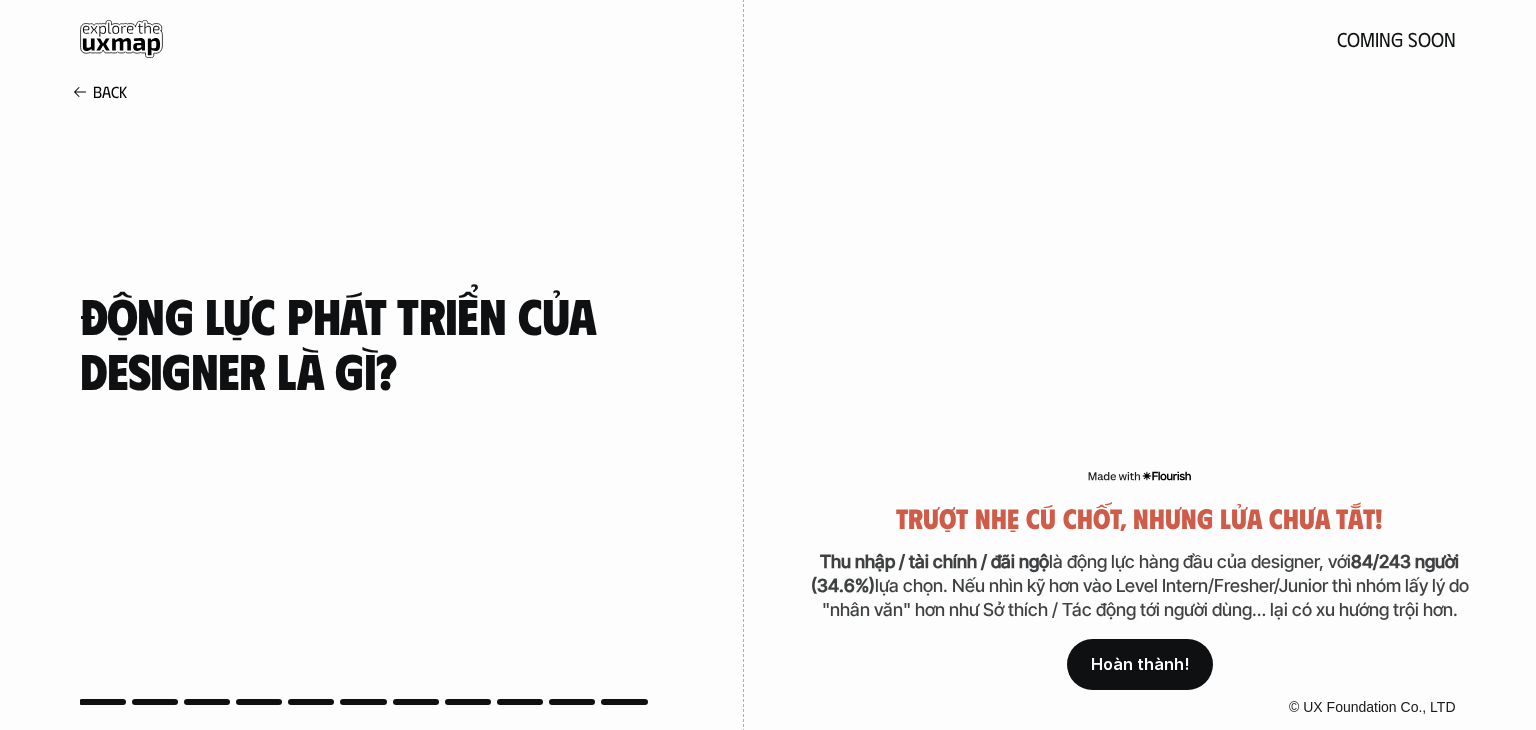 click on "Hoàn thành!" at bounding box center (1140, 664) 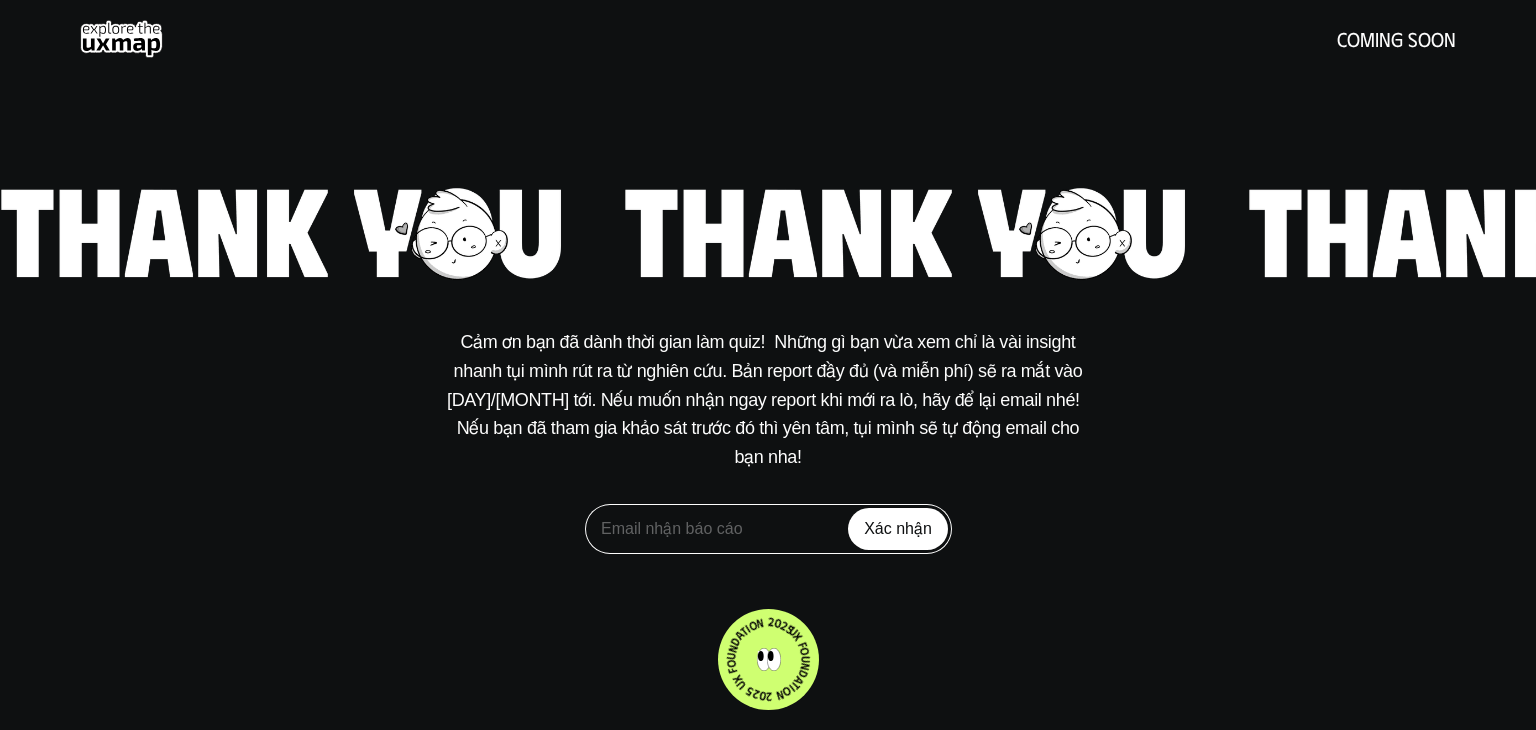 click 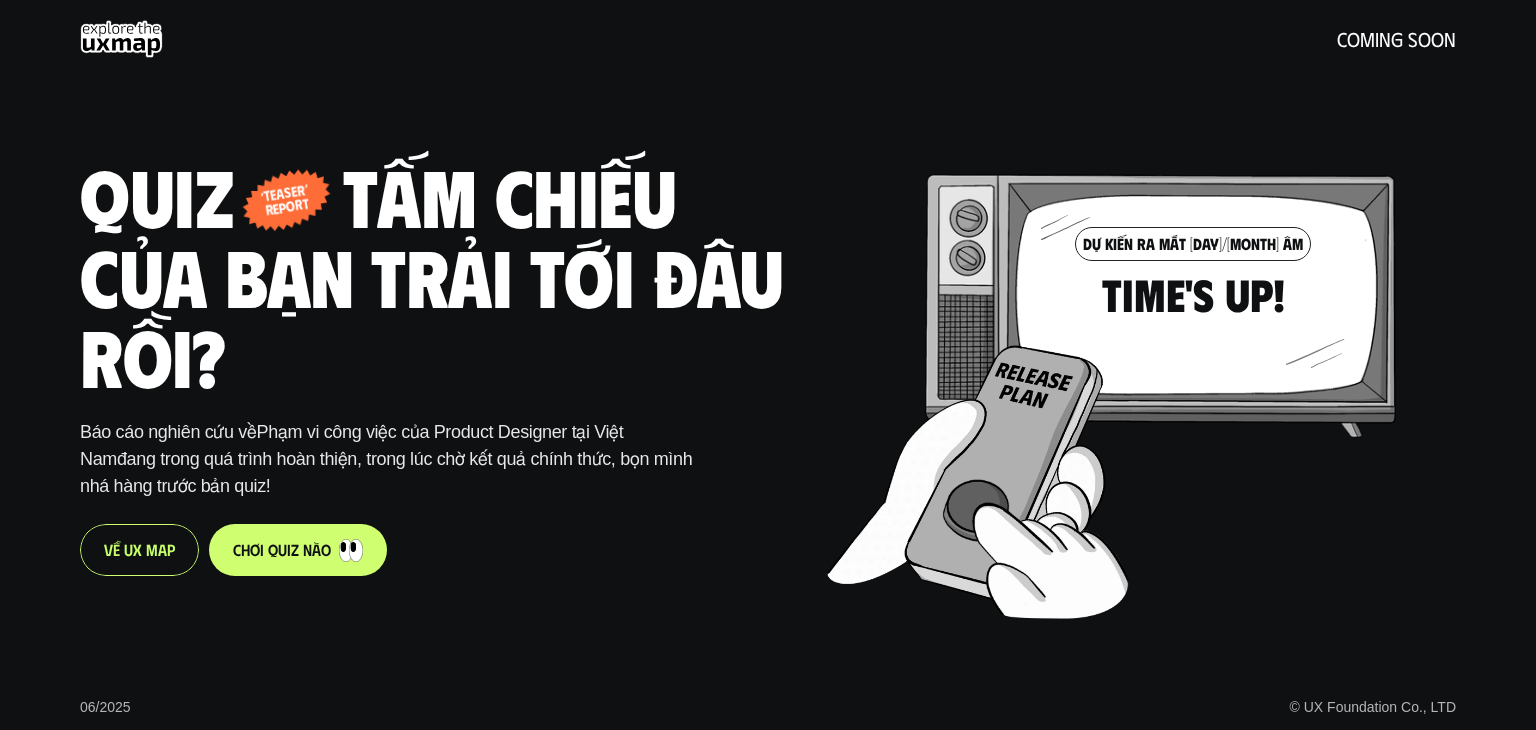 click 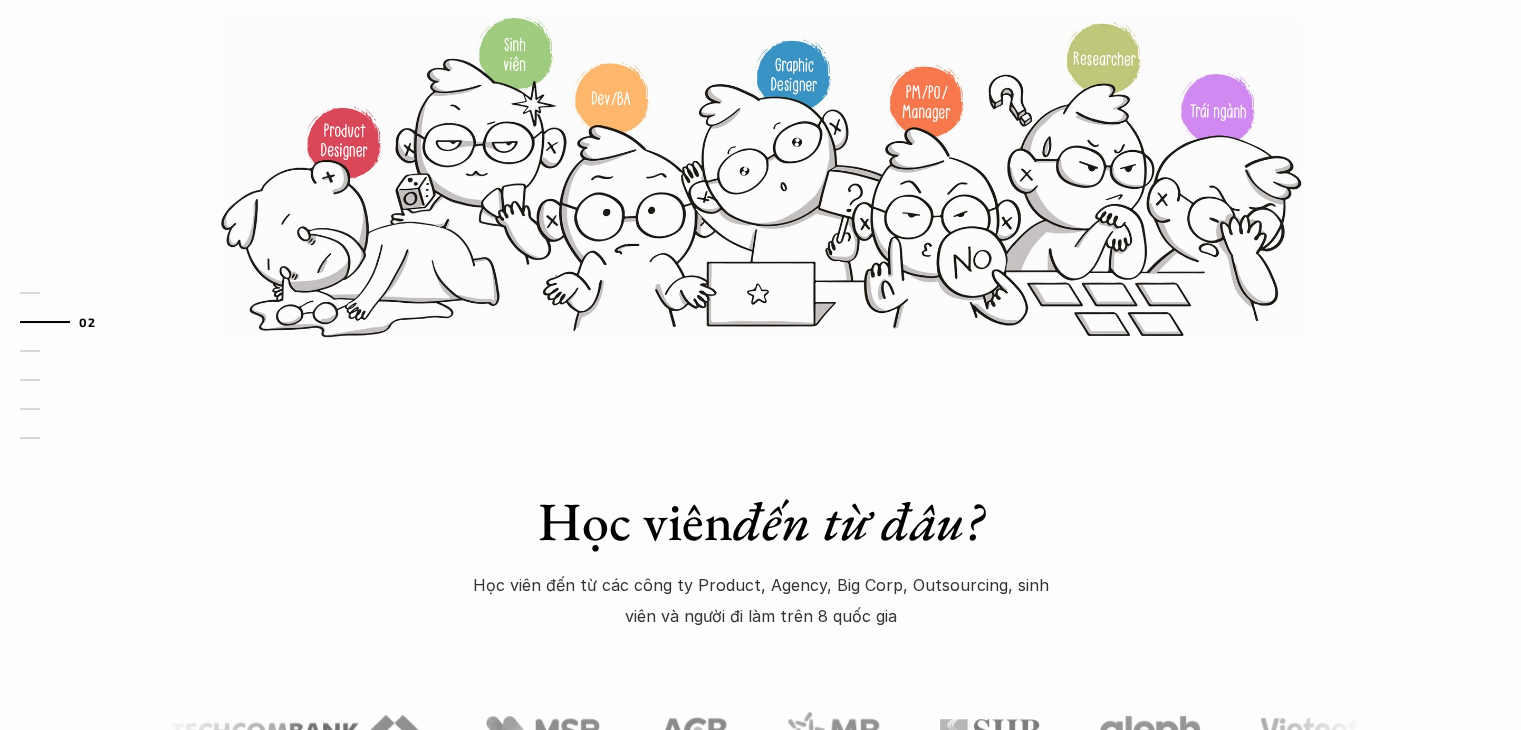 scroll, scrollTop: 800, scrollLeft: 0, axis: vertical 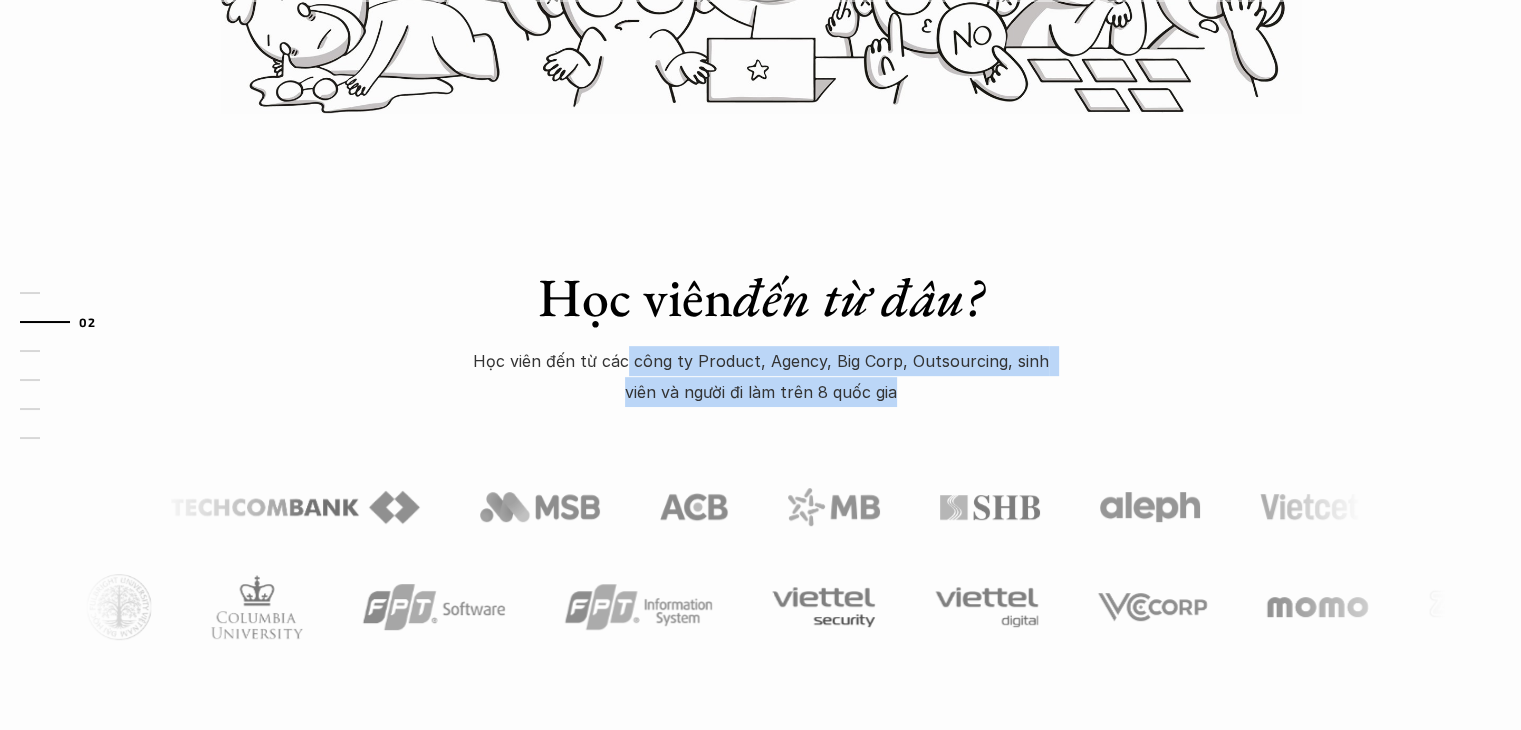 drag, startPoint x: 624, startPoint y: 368, endPoint x: 901, endPoint y: 405, distance: 279.4602 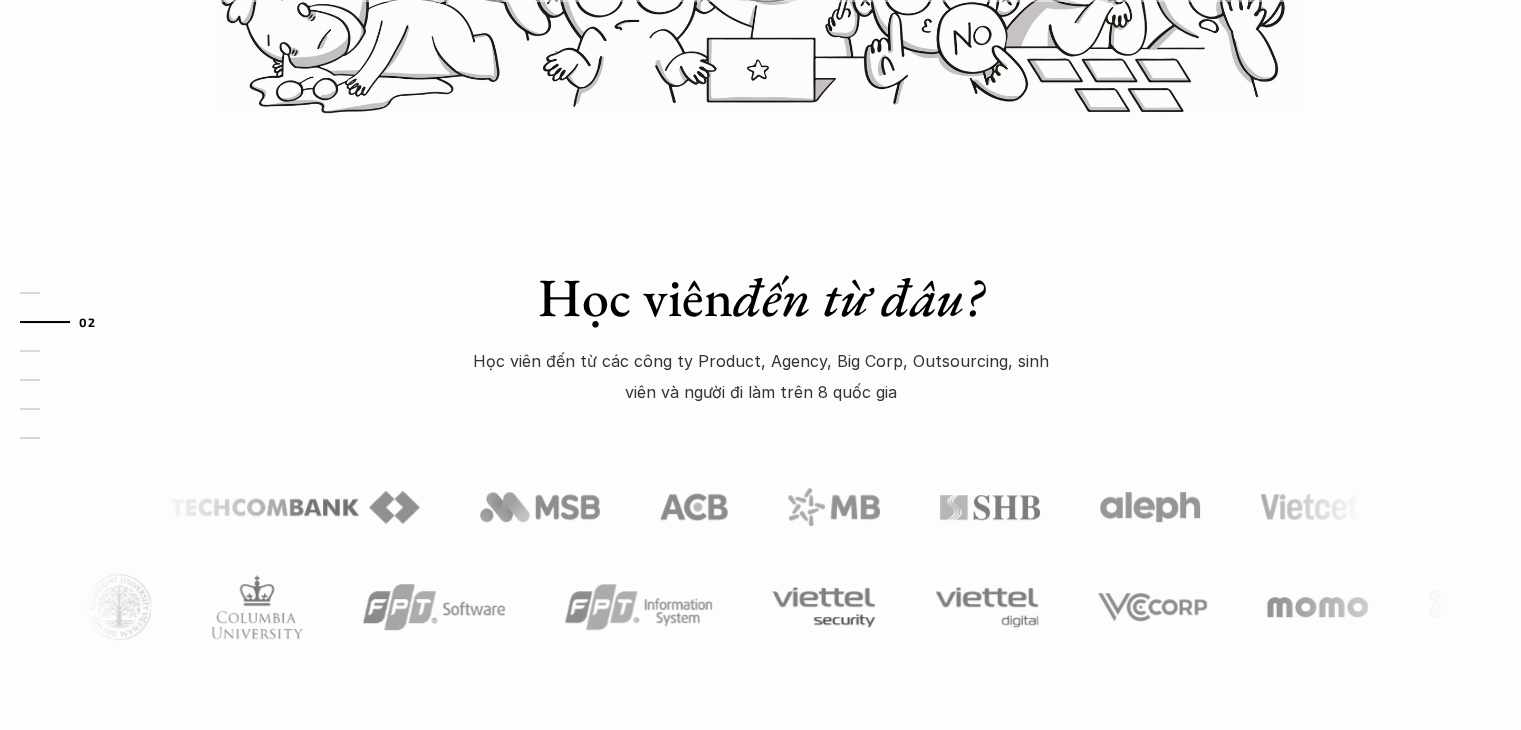 click on "Học viên  đến từ đâu? Học viên đến từ các công ty Product, Agency, Big Corp, Outsourcing, sinh viên và người đi làm trên 8 quốc gia" at bounding box center [761, 336] 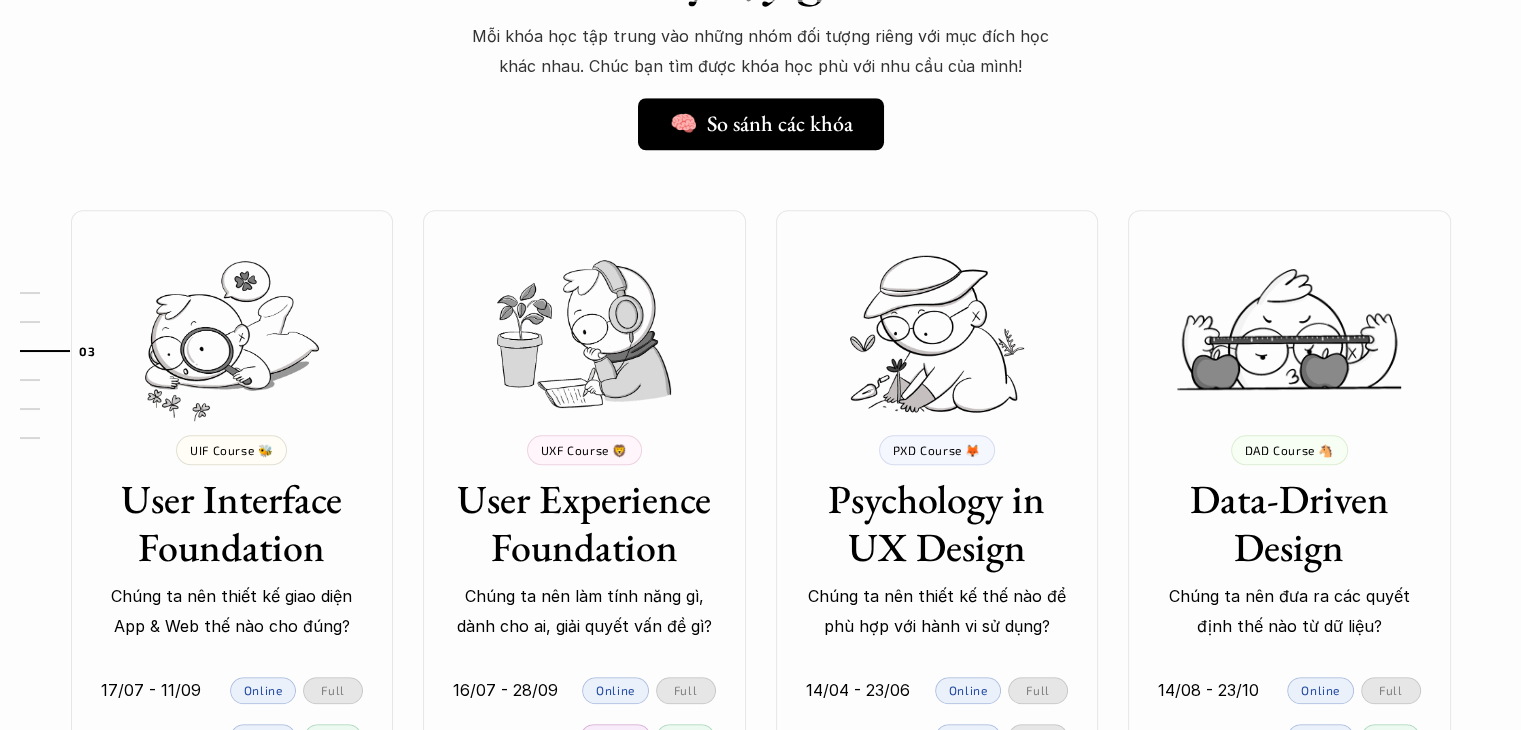 scroll, scrollTop: 1700, scrollLeft: 0, axis: vertical 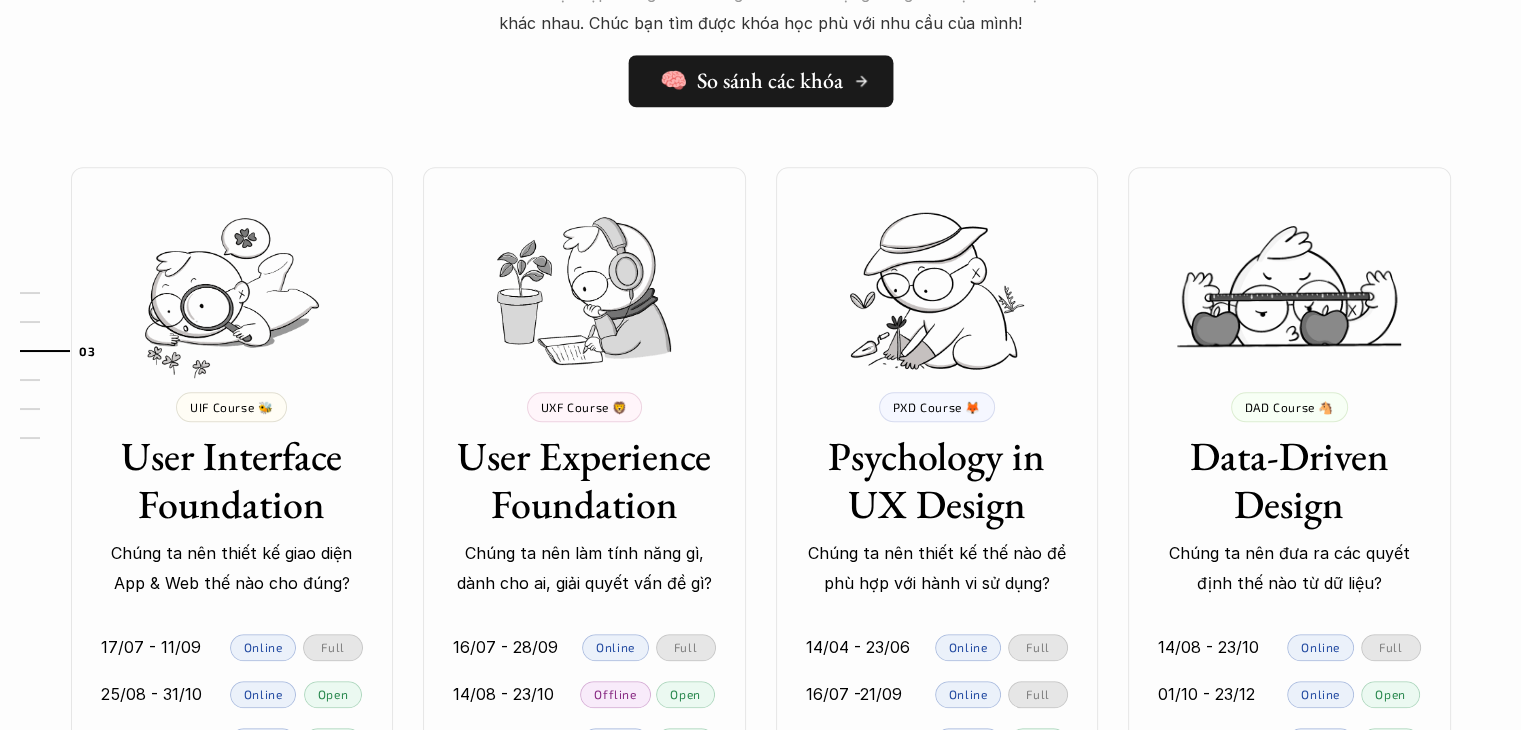 click on "🧠  So sánh các khóa" at bounding box center (760, 81) 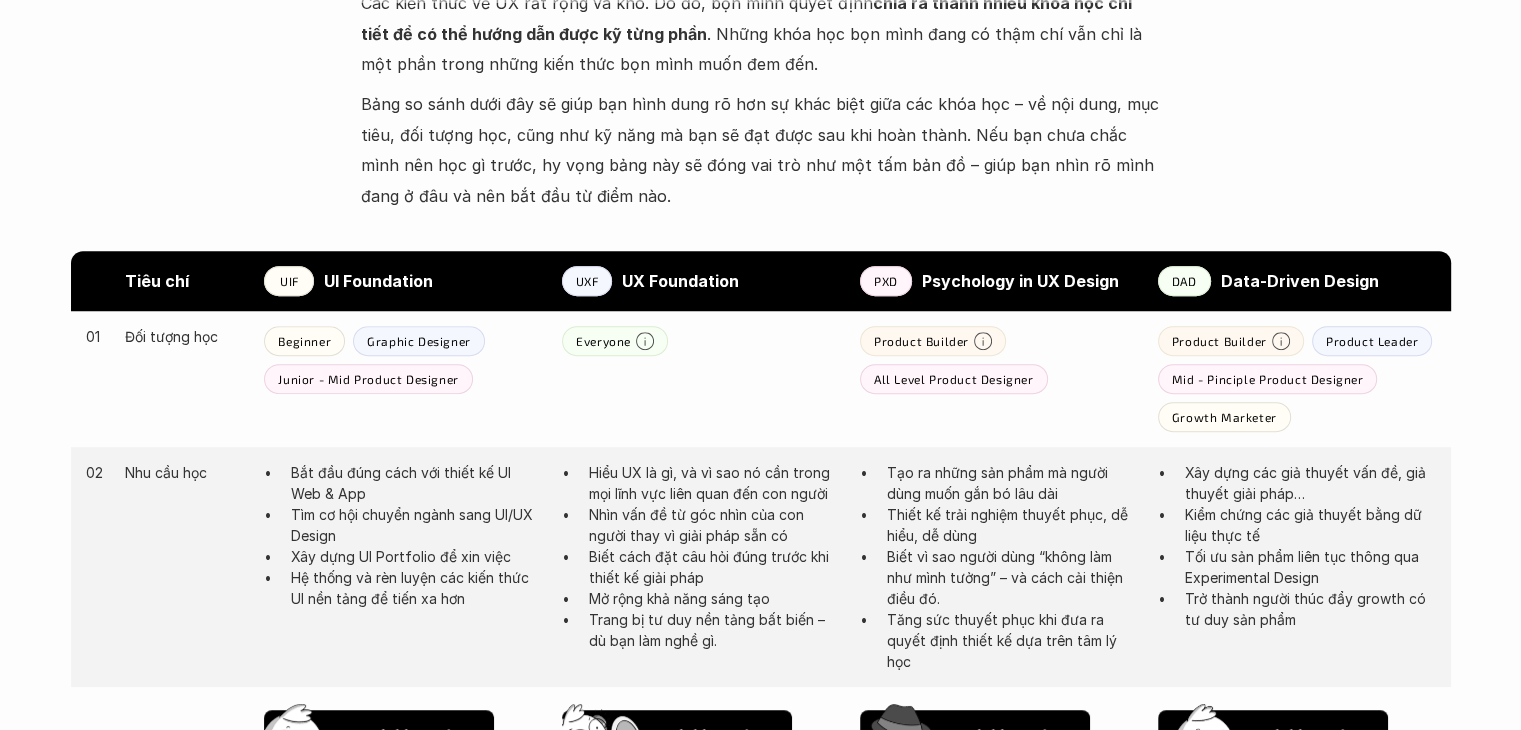 scroll, scrollTop: 1100, scrollLeft: 0, axis: vertical 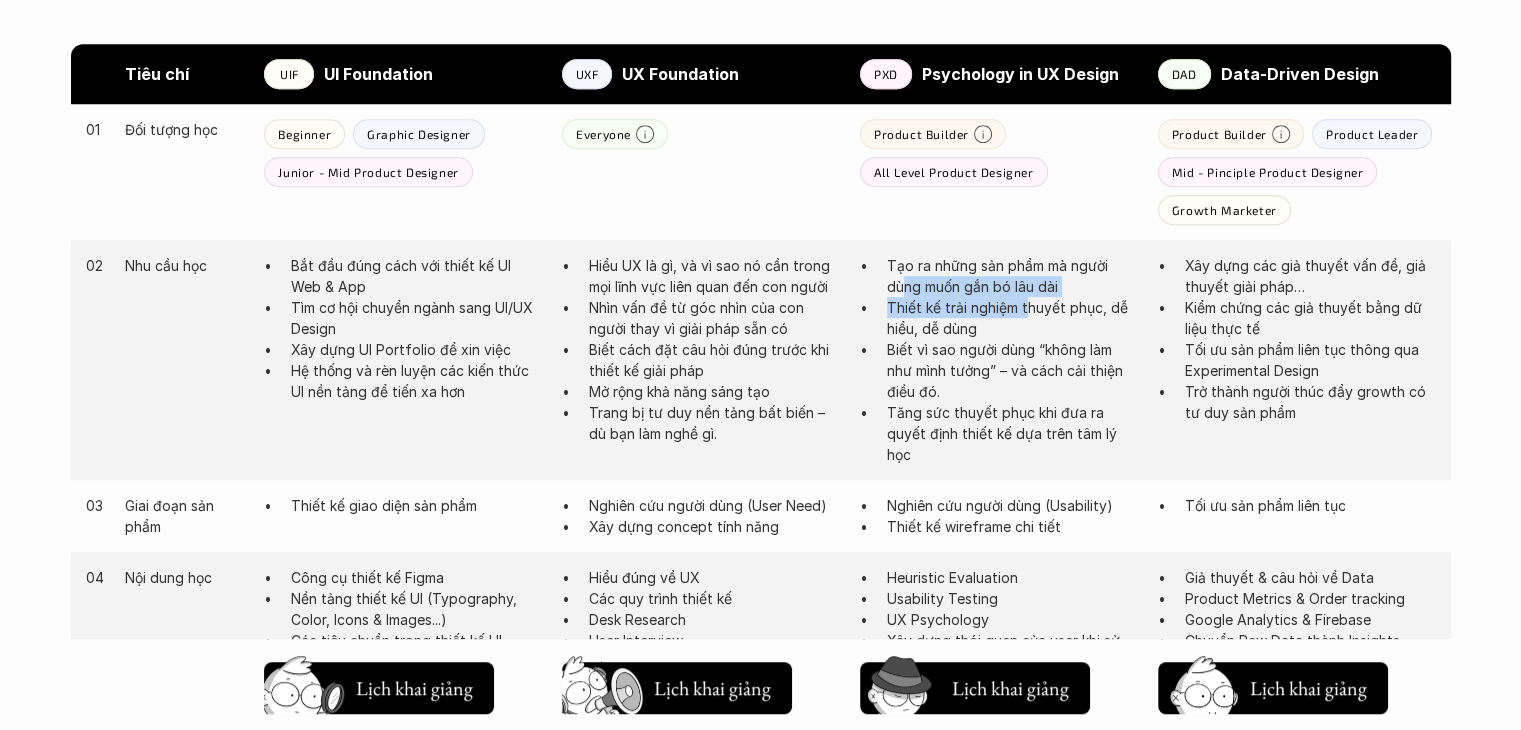 drag, startPoint x: 901, startPoint y: 280, endPoint x: 1029, endPoint y: 301, distance: 129.71121 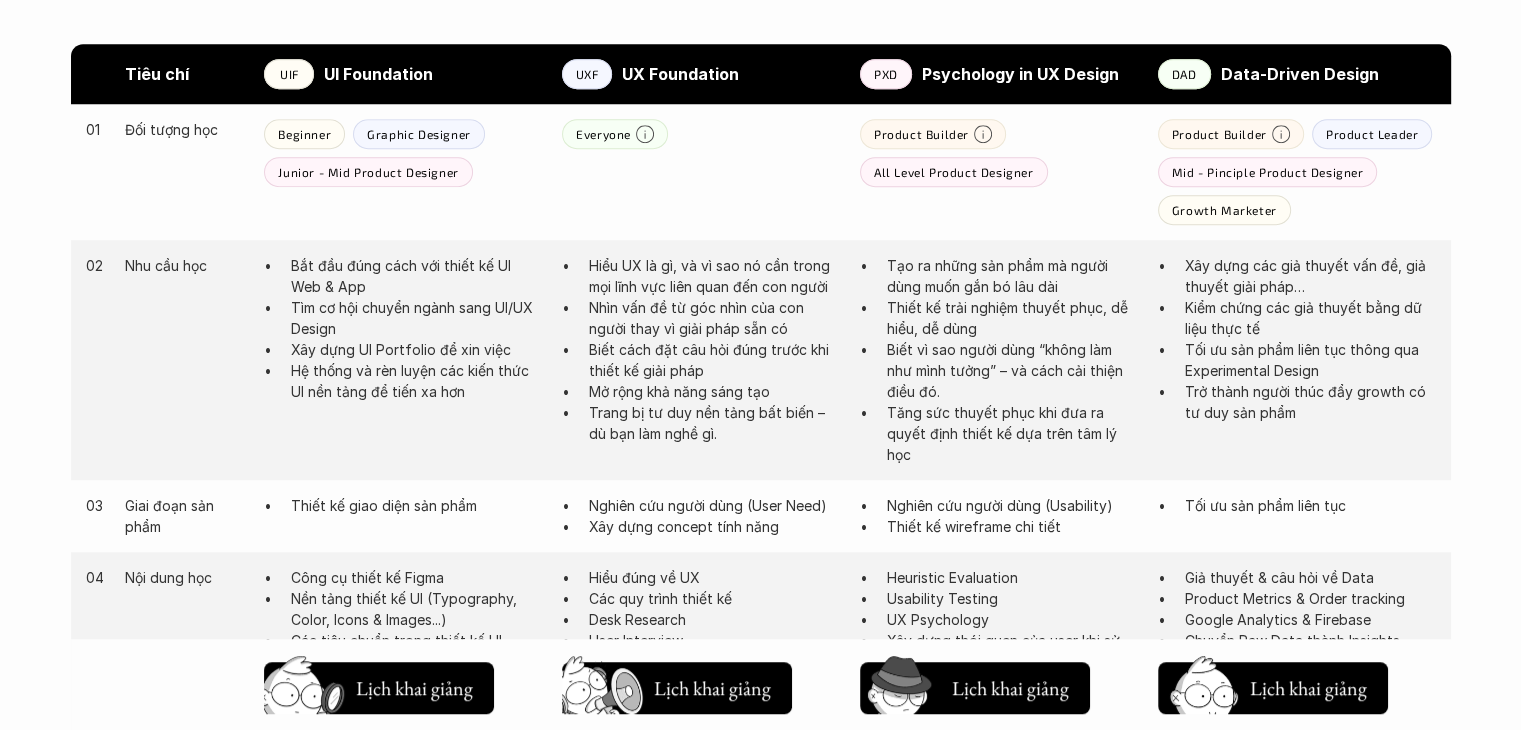 click on "Thiết kế trải nghiệm thuyết phục, dễ hiểu, dễ dùng" at bounding box center [1012, 318] 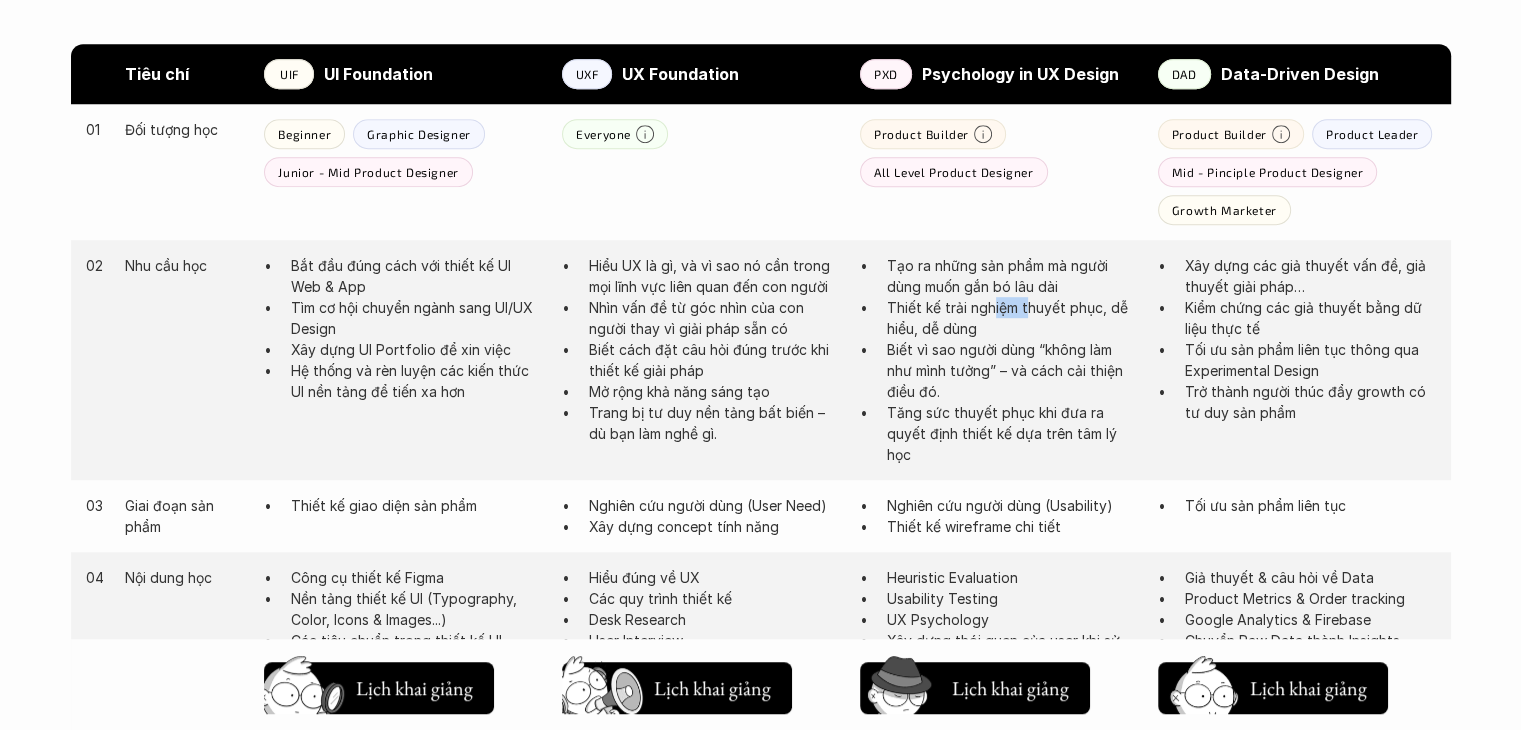 drag, startPoint x: 992, startPoint y: 310, endPoint x: 1029, endPoint y: 325, distance: 39.92493 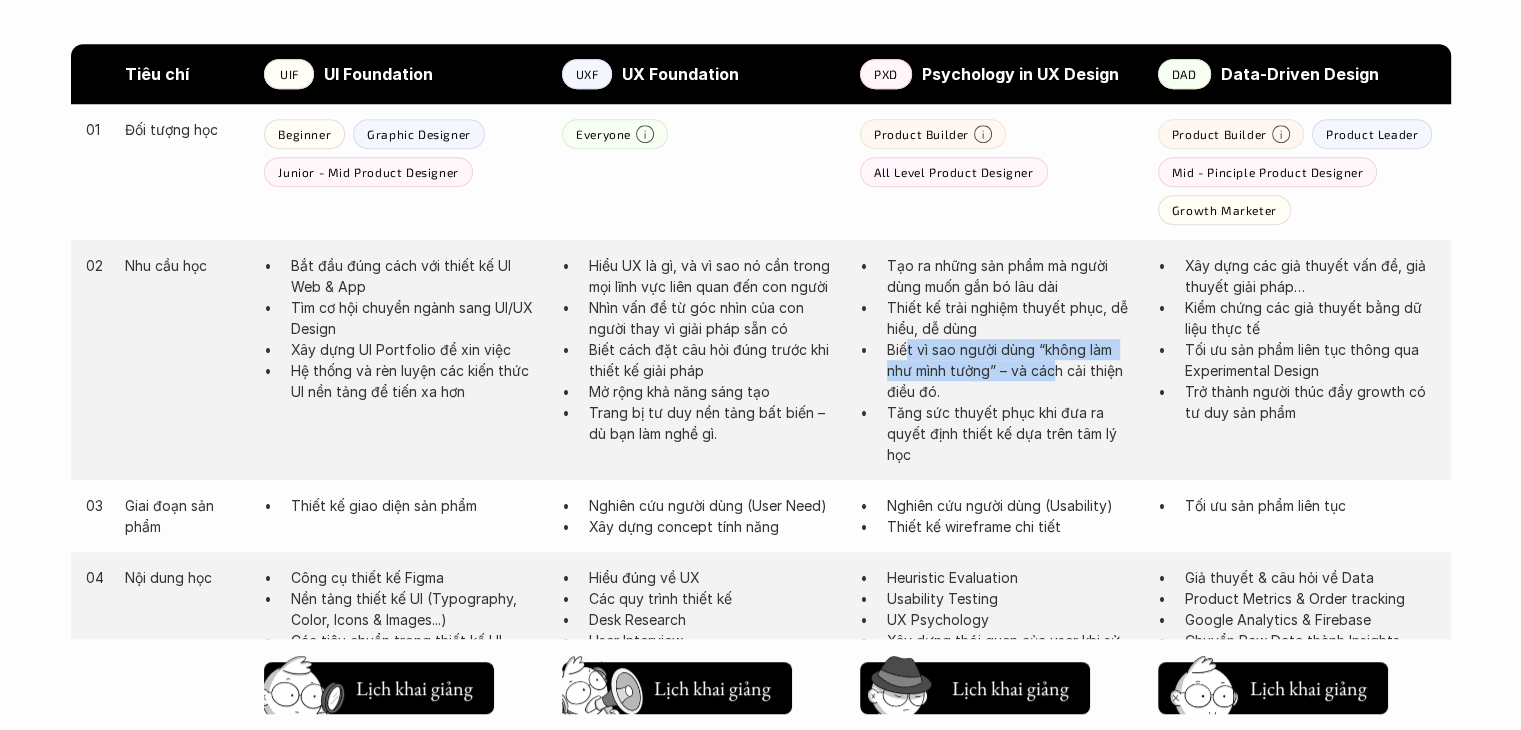 drag, startPoint x: 905, startPoint y: 347, endPoint x: 1056, endPoint y: 368, distance: 152.45328 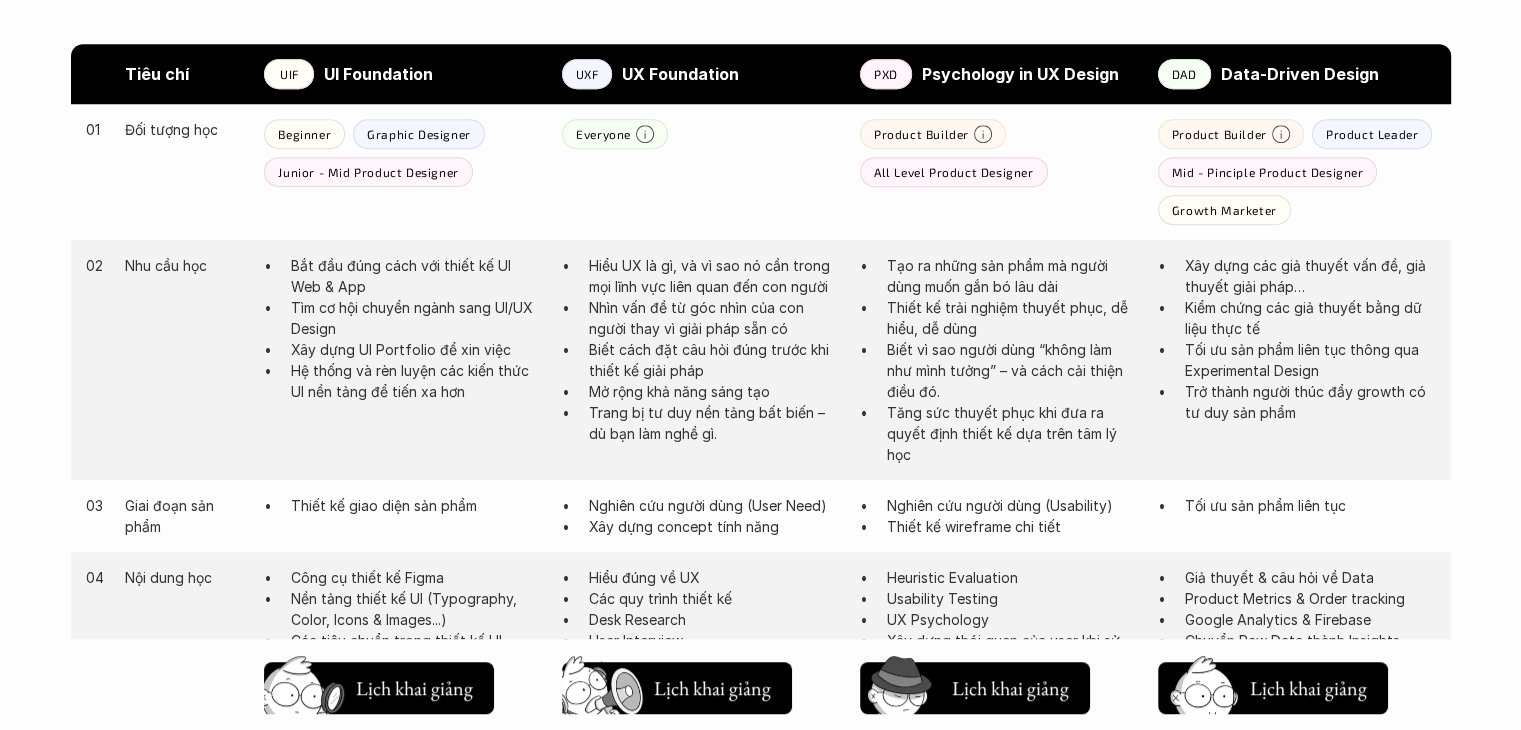 click on "Biết vì sao người dùng “không làm như mình tưởng” – và cách cải thiện điều đó." at bounding box center (1012, 370) 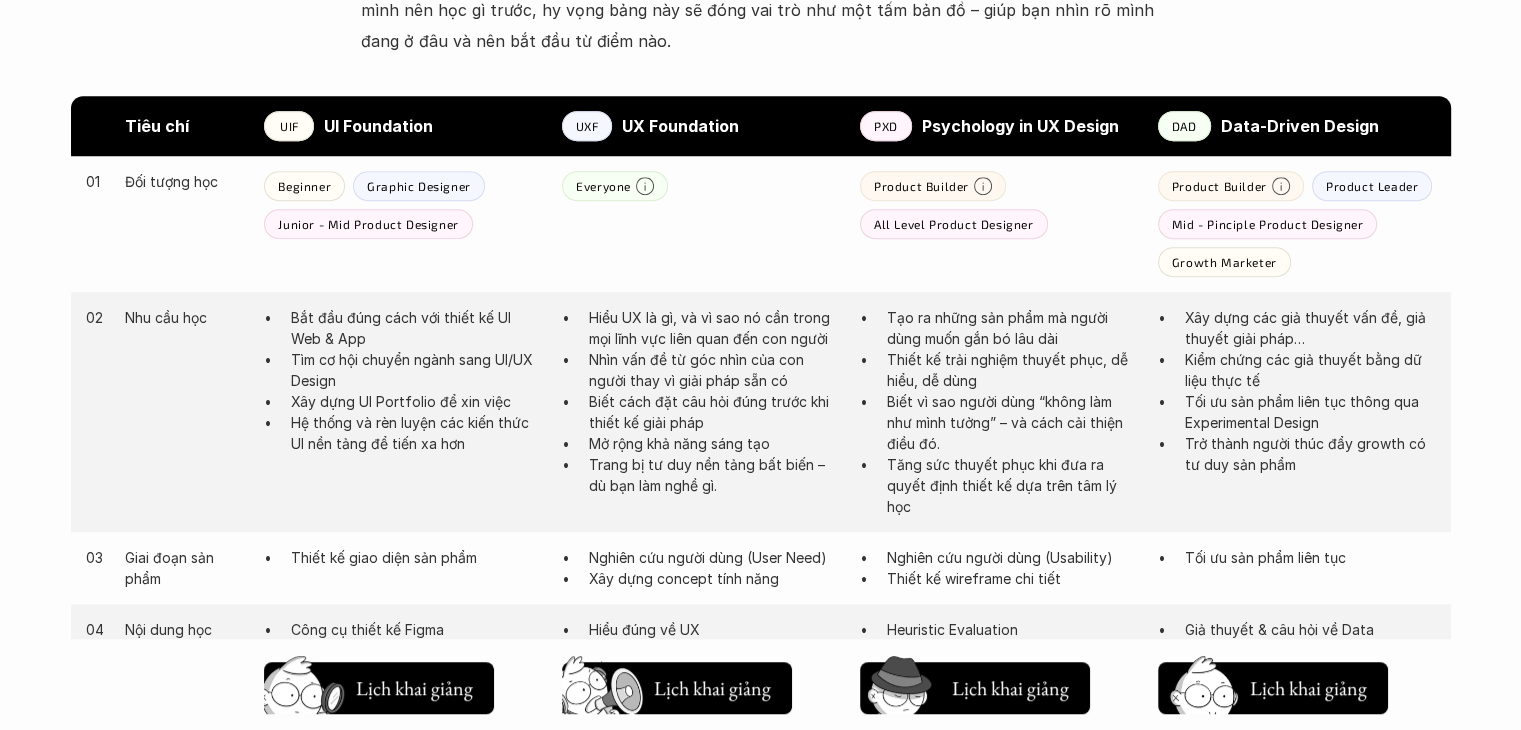 scroll, scrollTop: 1000, scrollLeft: 0, axis: vertical 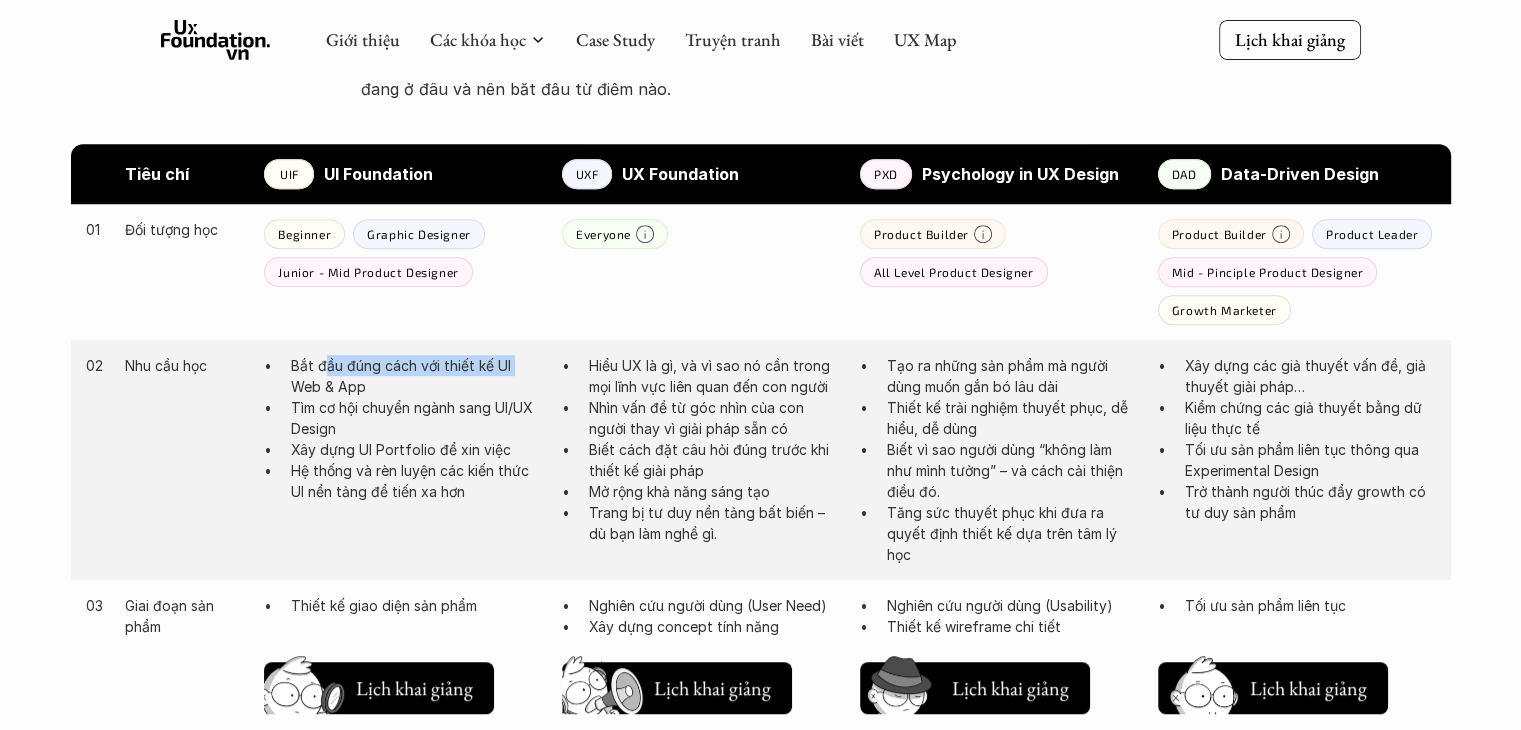 drag, startPoint x: 328, startPoint y: 358, endPoint x: 537, endPoint y: 375, distance: 209.69025 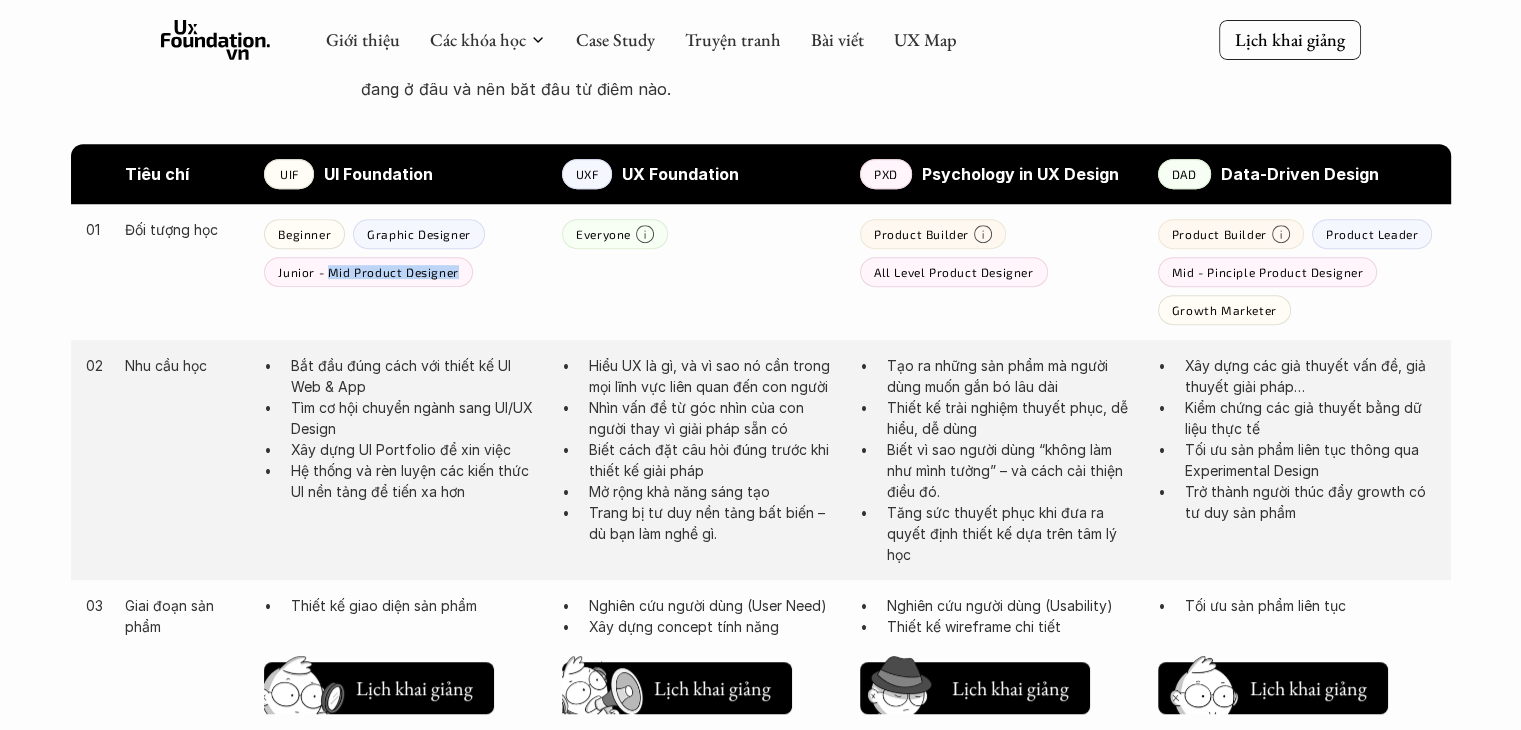 drag, startPoint x: 332, startPoint y: 276, endPoint x: 495, endPoint y: 292, distance: 163.78339 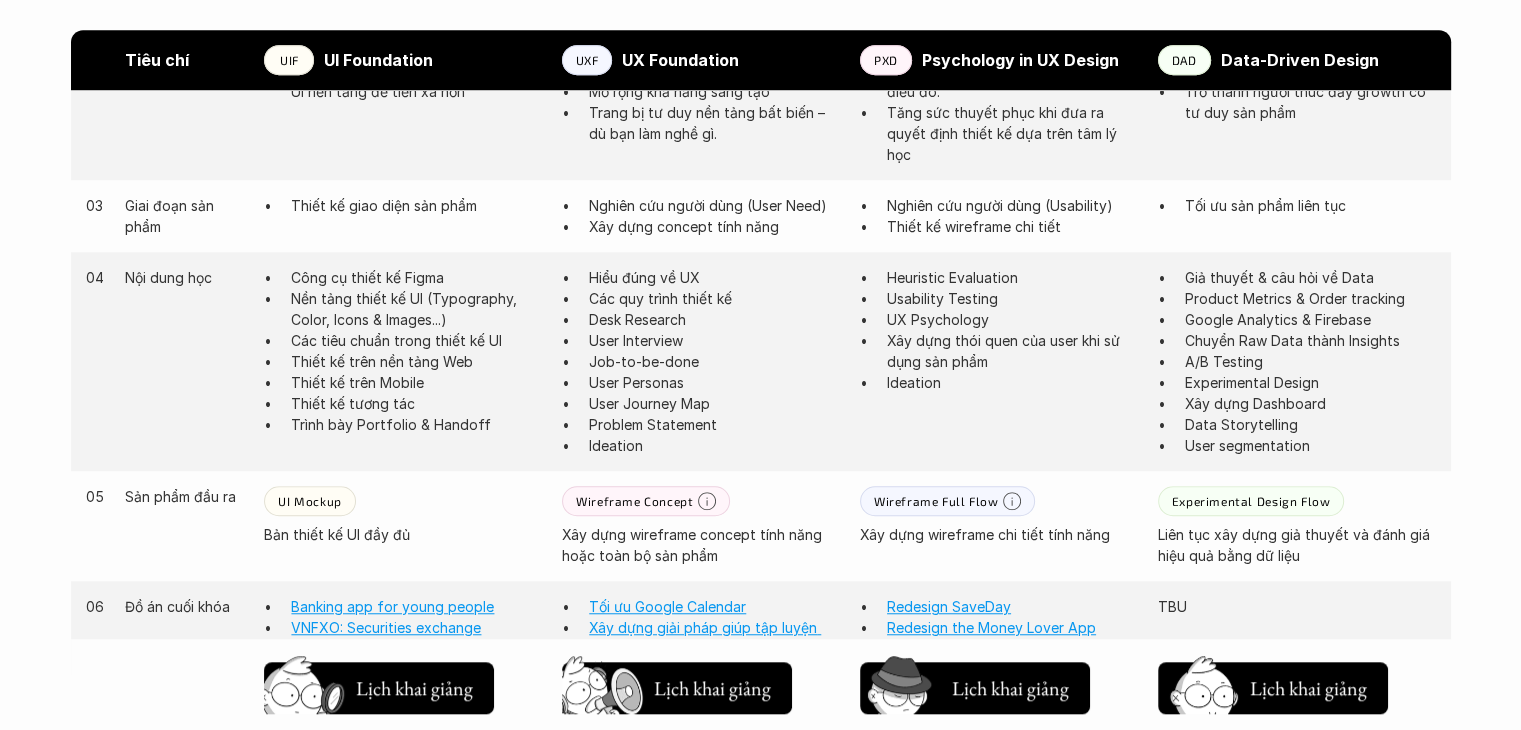 scroll, scrollTop: 1700, scrollLeft: 0, axis: vertical 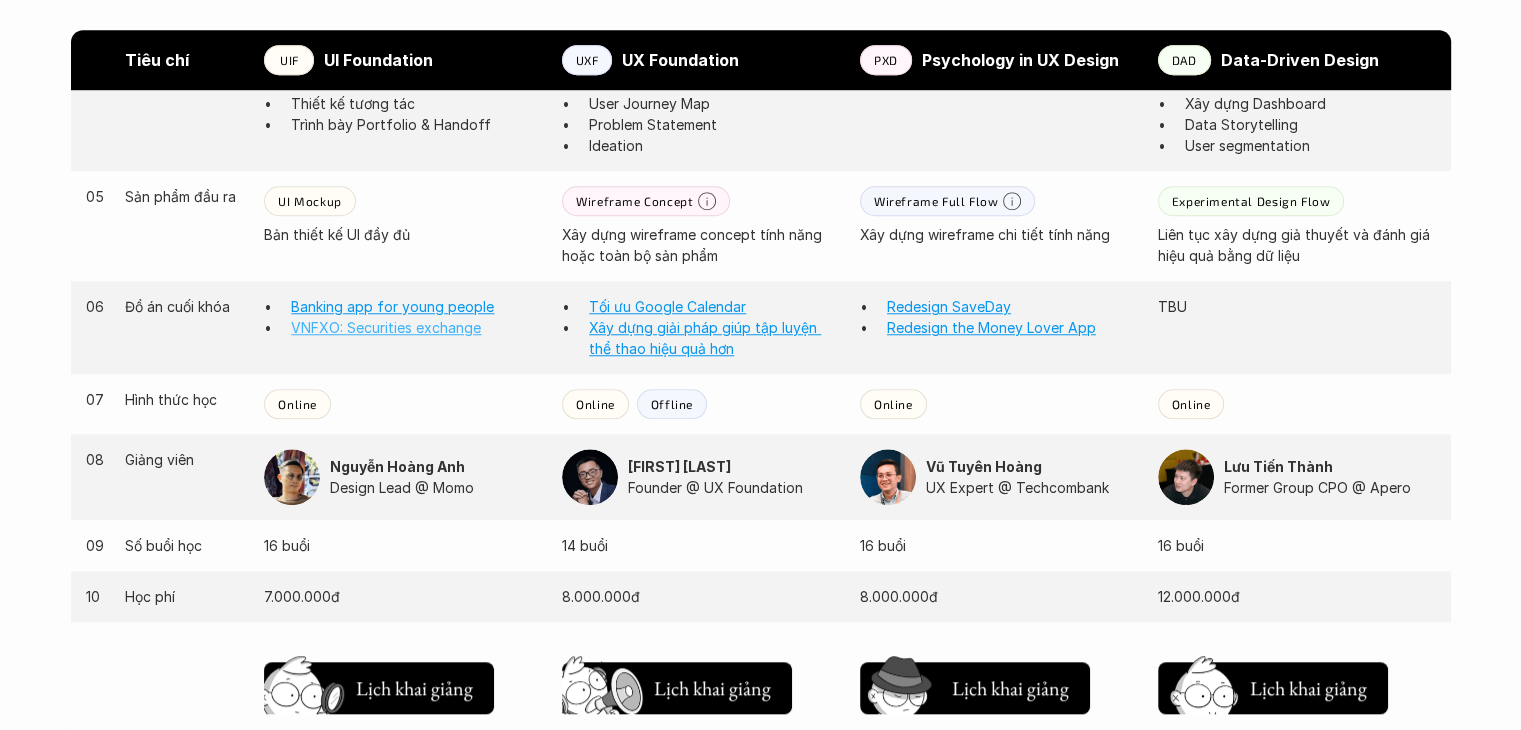click on "VNFXO: Securities exchange" at bounding box center [386, 327] 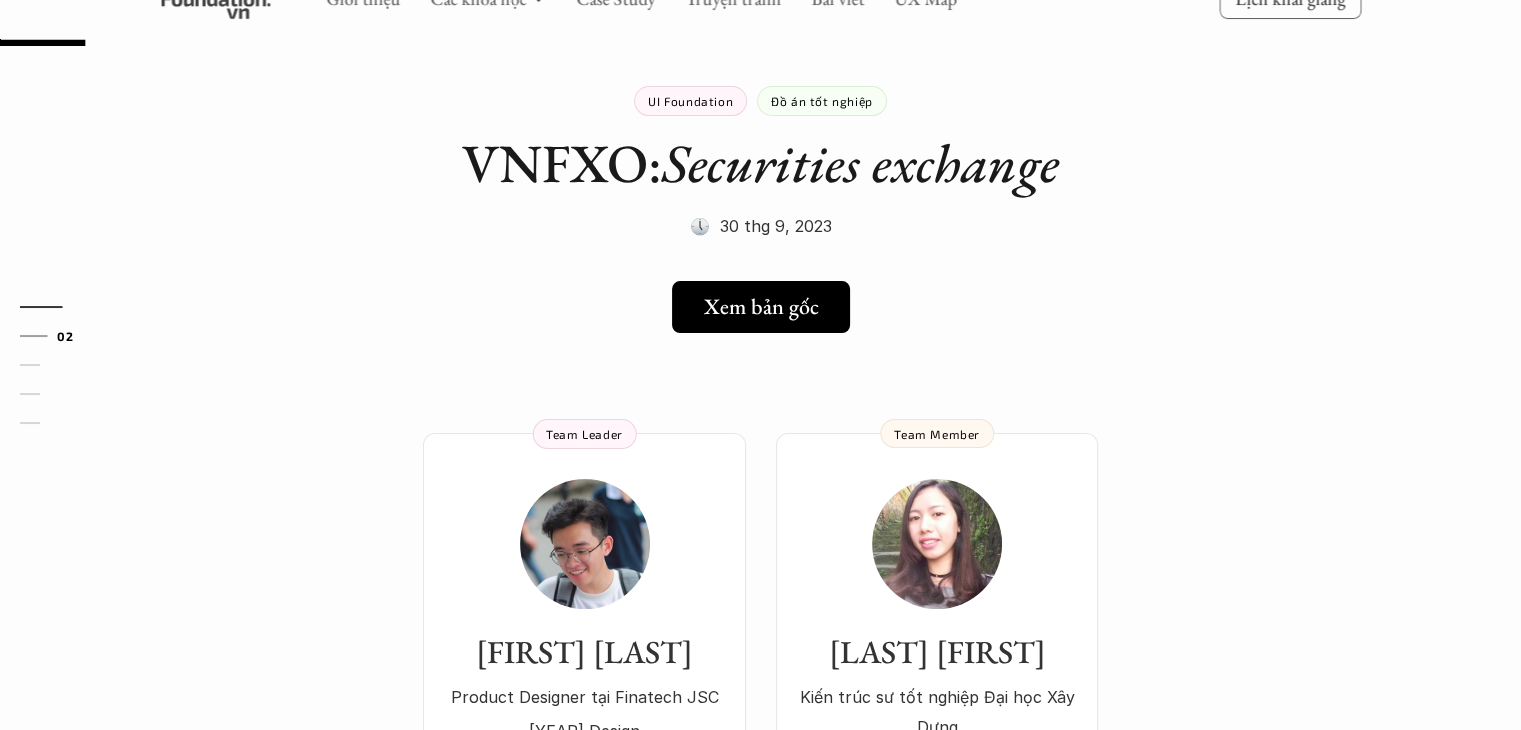 scroll, scrollTop: 100, scrollLeft: 0, axis: vertical 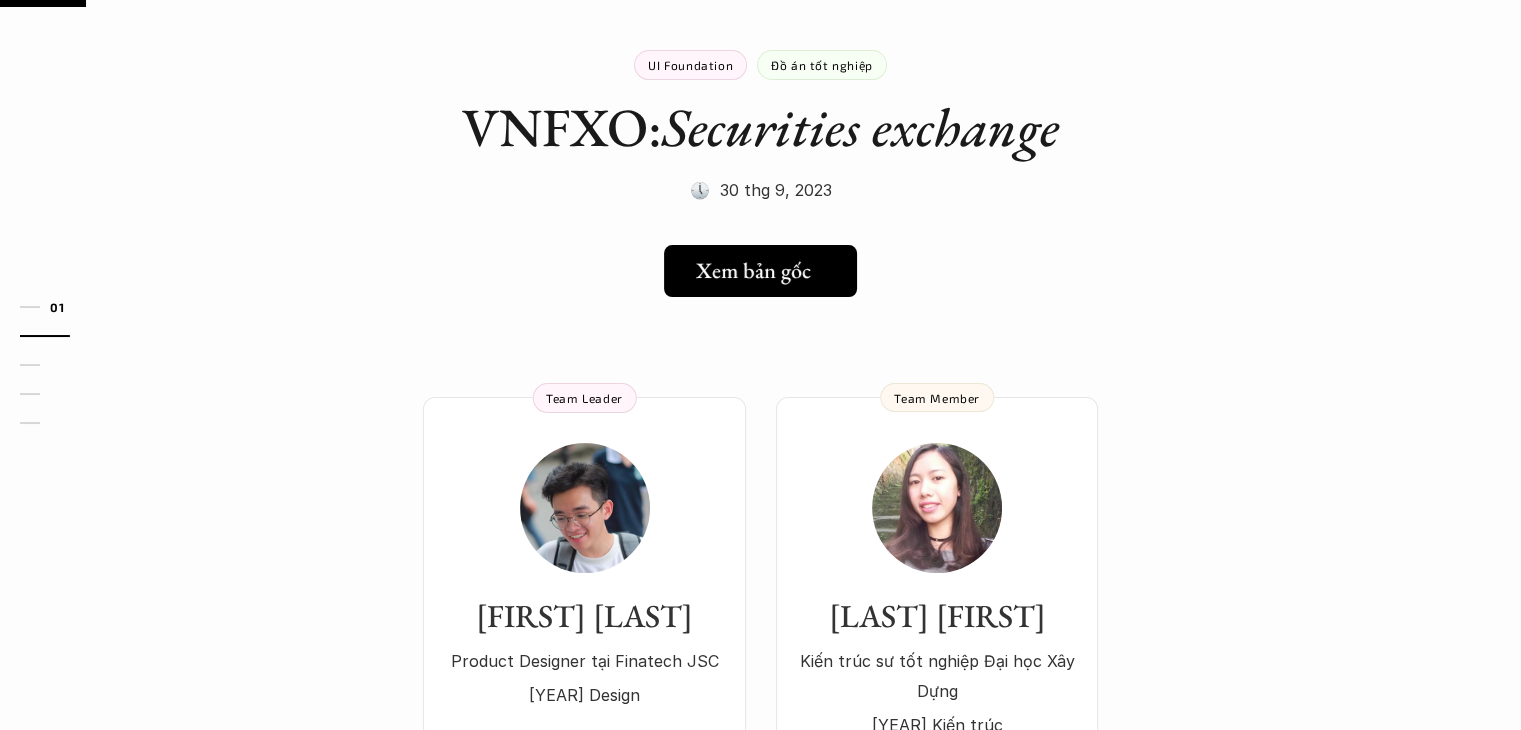 click on "Xem bản gốc" at bounding box center [760, 271] 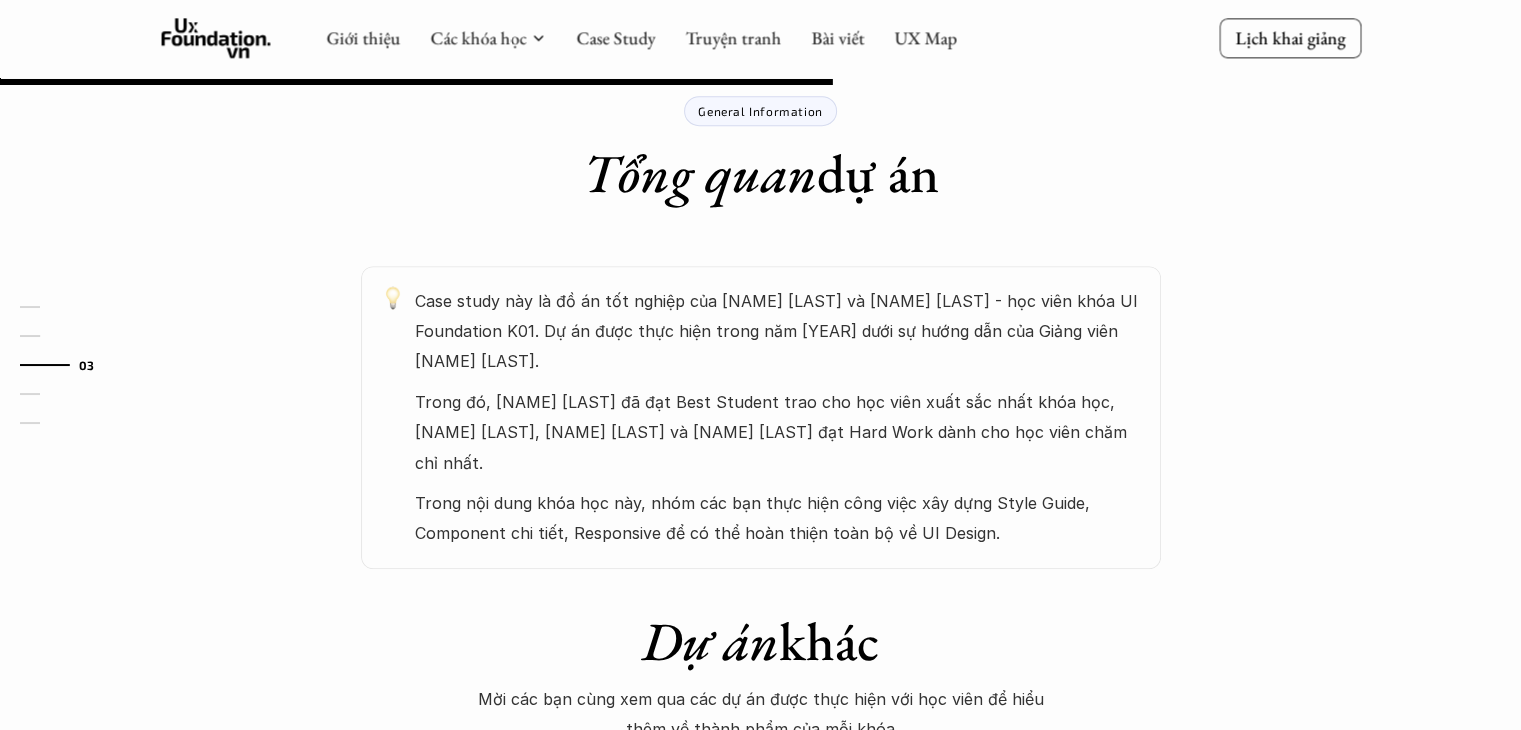 scroll, scrollTop: 1000, scrollLeft: 0, axis: vertical 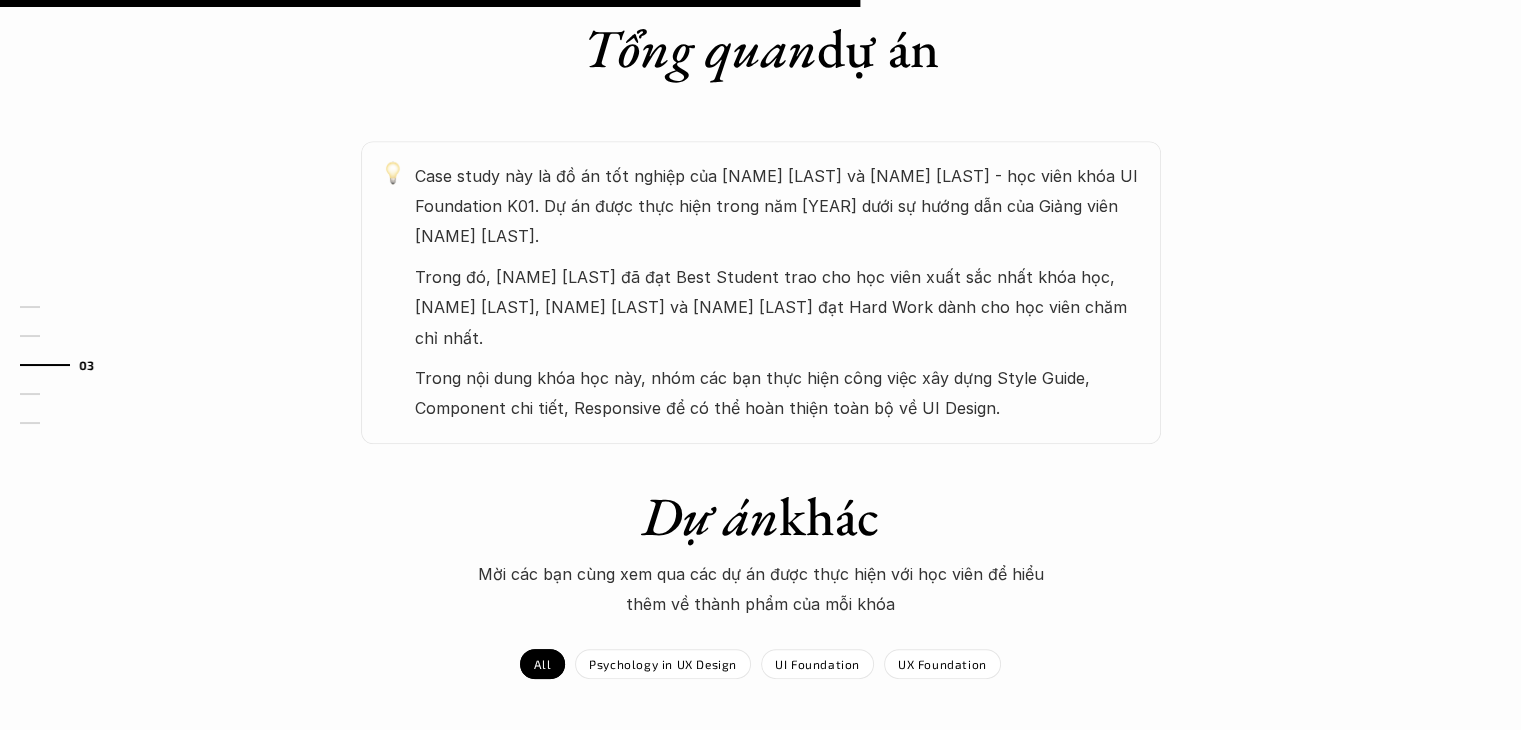 drag, startPoint x: 594, startPoint y: 221, endPoint x: 764, endPoint y: 228, distance: 170.14406 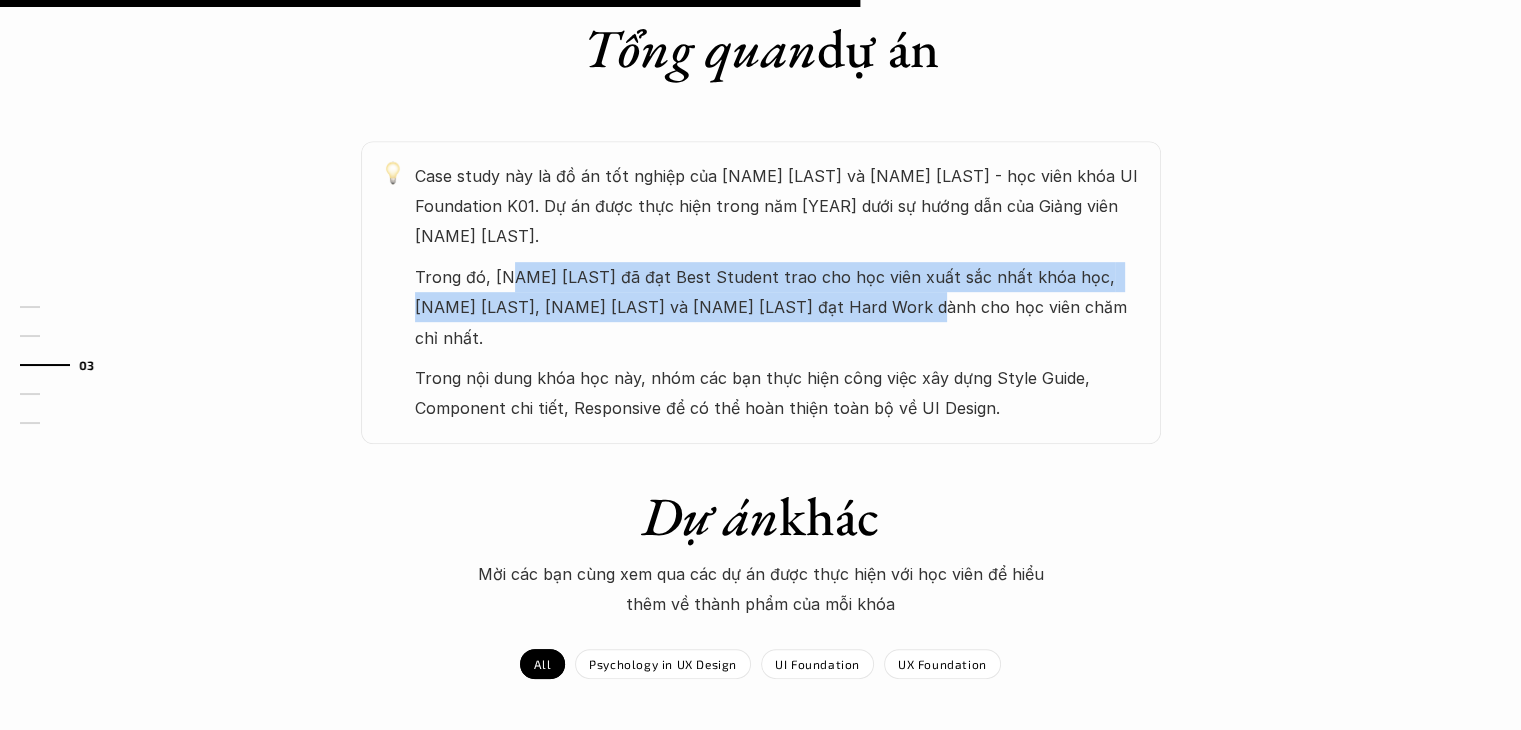 drag, startPoint x: 510, startPoint y: 268, endPoint x: 872, endPoint y: 297, distance: 363.15976 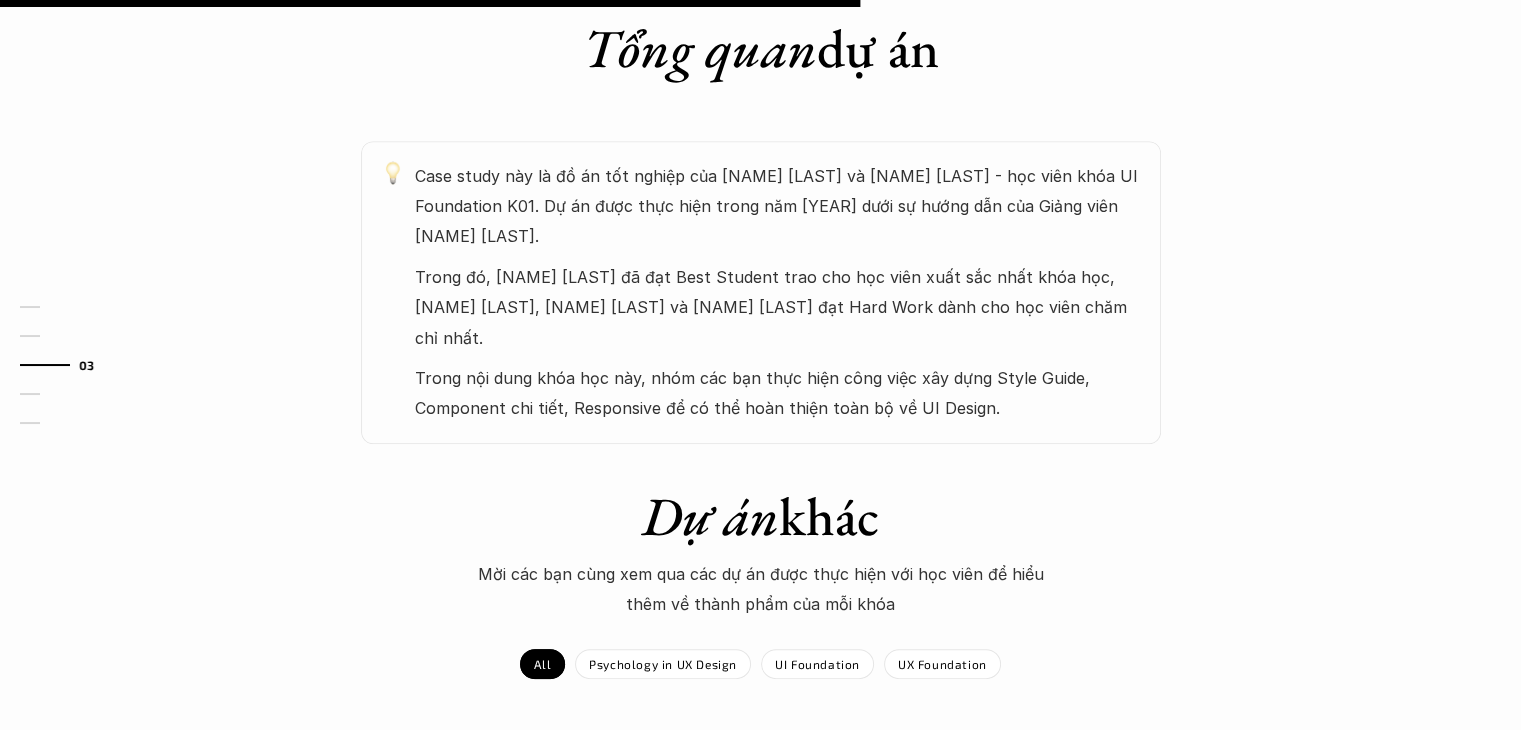 click on "Trong đó, Trần Thanh Lâm đã đạt Best Student trao cho học viên xuất sắc nhất khóa học, Hằng Nguyễn, Kiệt Hồ và Thi Nguyễn đạt Hard Work dành cho học viên chăm chỉ nhất." at bounding box center [778, 307] 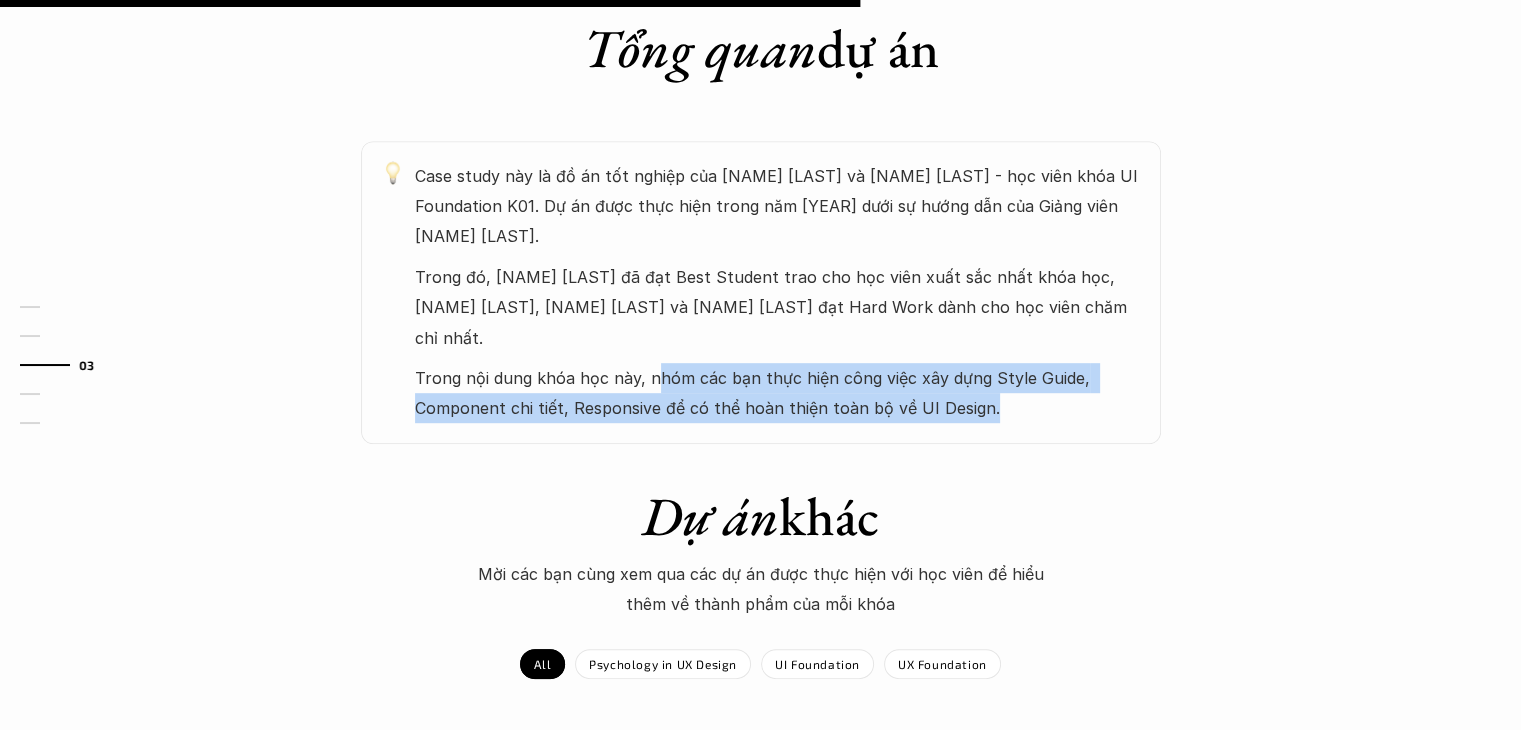 drag, startPoint x: 658, startPoint y: 347, endPoint x: 983, endPoint y: 367, distance: 325.6148 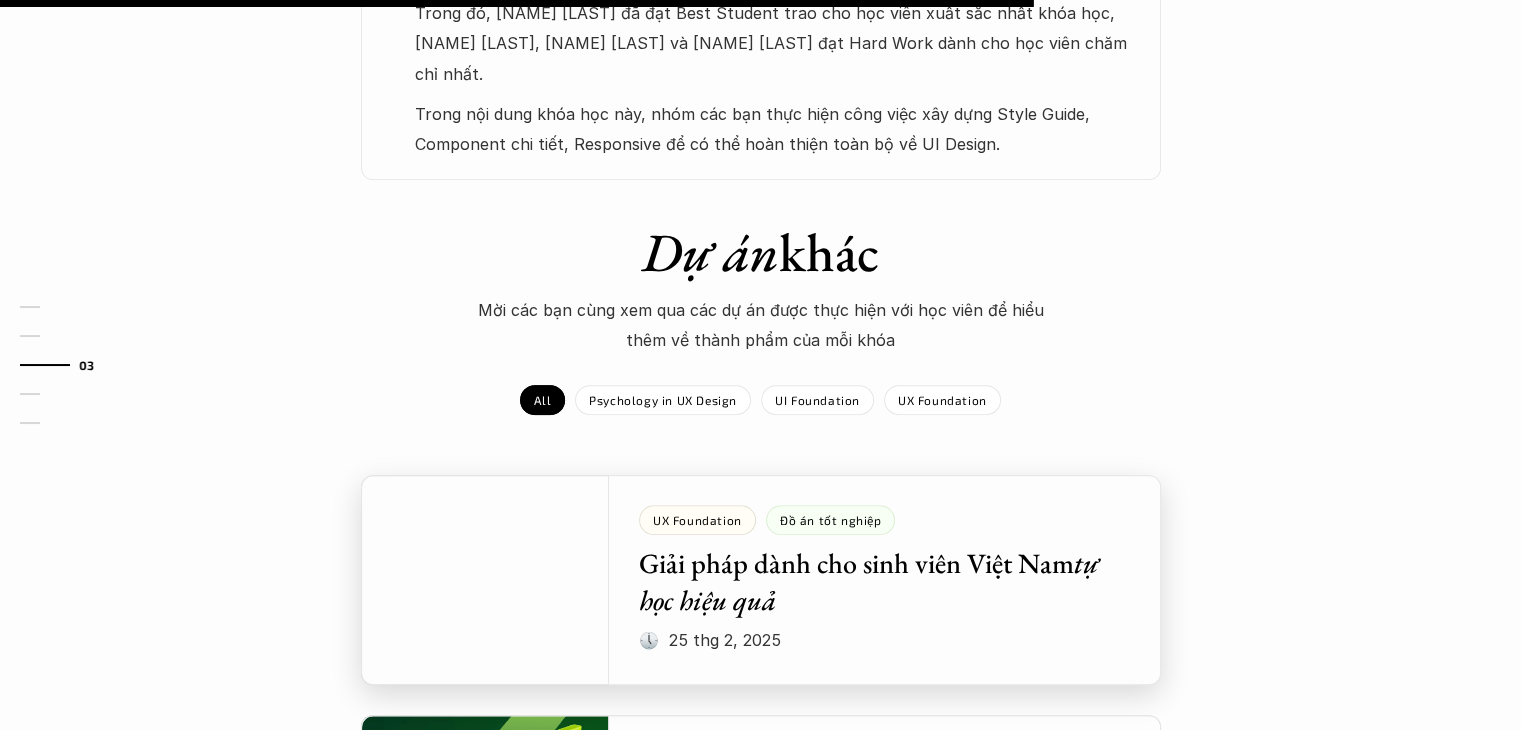 scroll, scrollTop: 1300, scrollLeft: 0, axis: vertical 